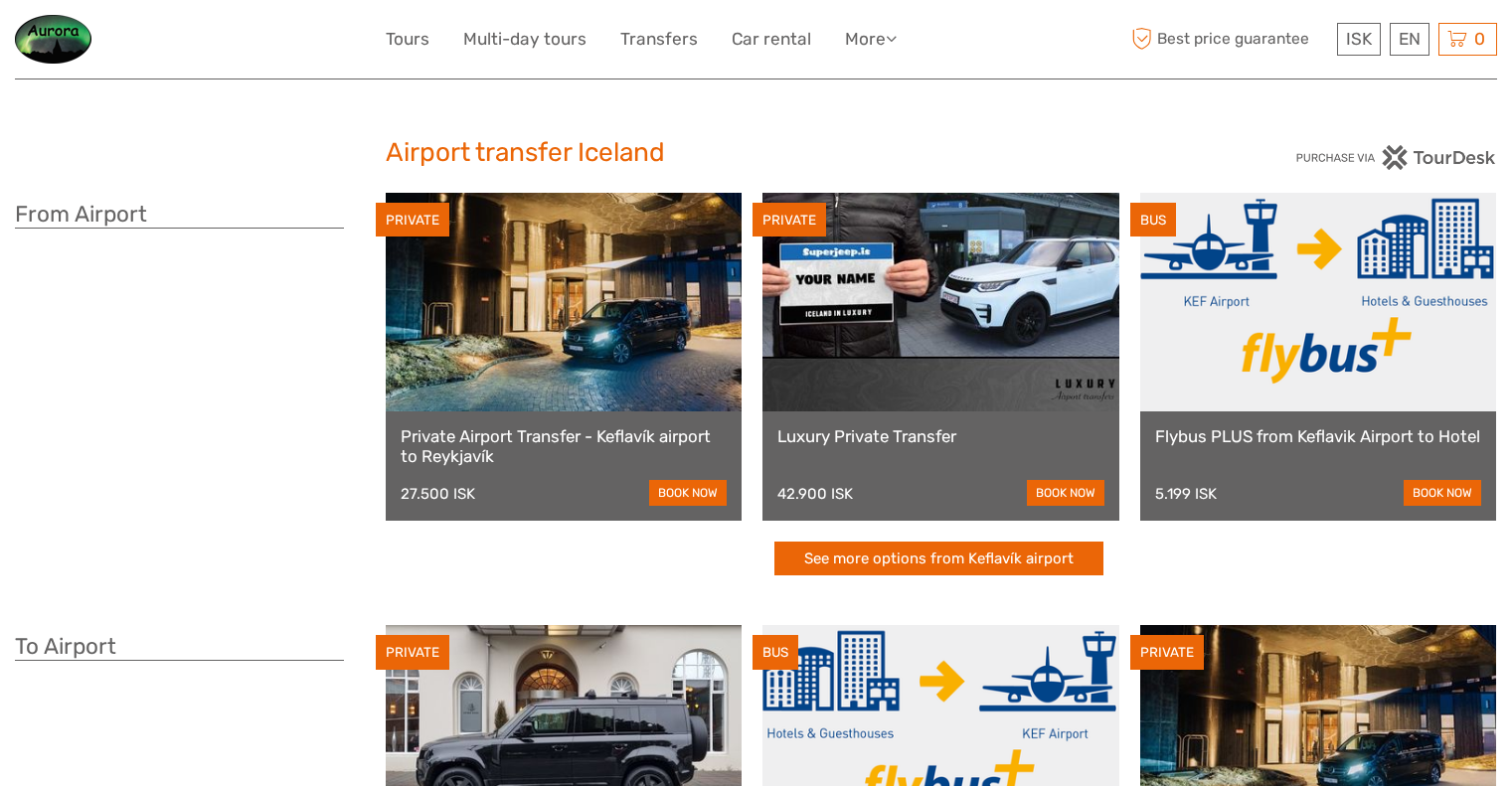 scroll, scrollTop: 0, scrollLeft: 0, axis: both 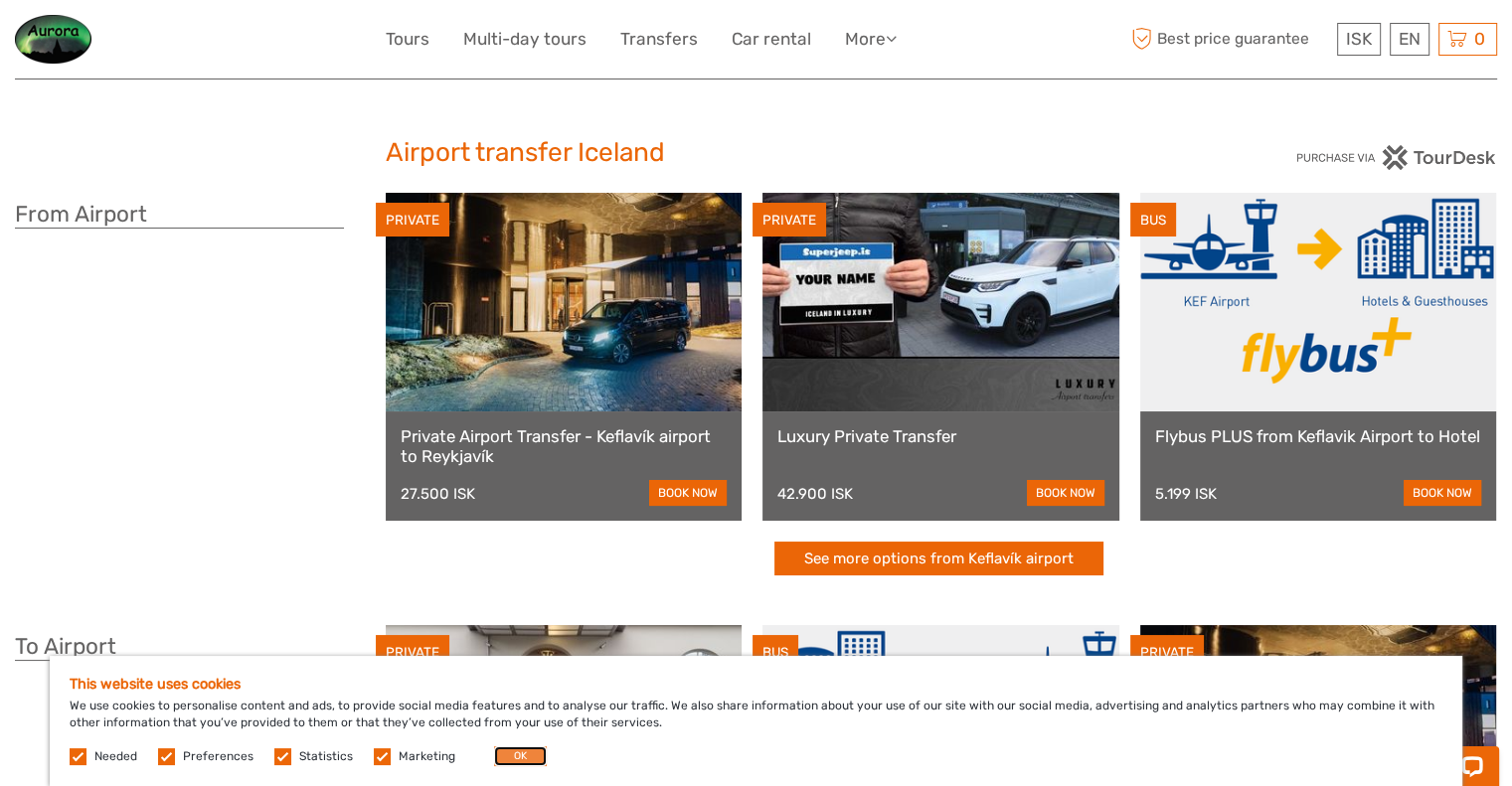 click on "OK" at bounding box center [520, 756] 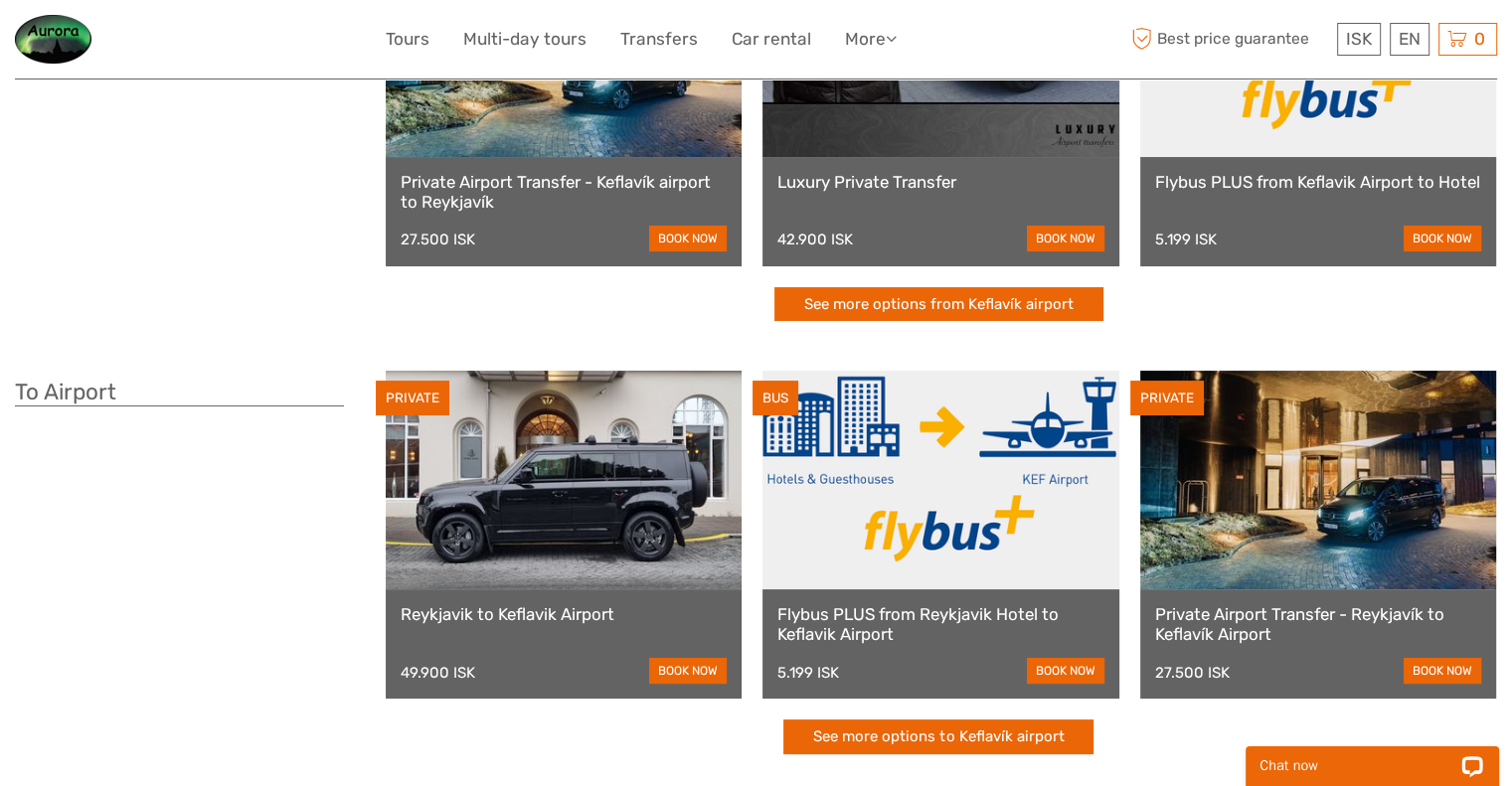 scroll, scrollTop: 99, scrollLeft: 0, axis: vertical 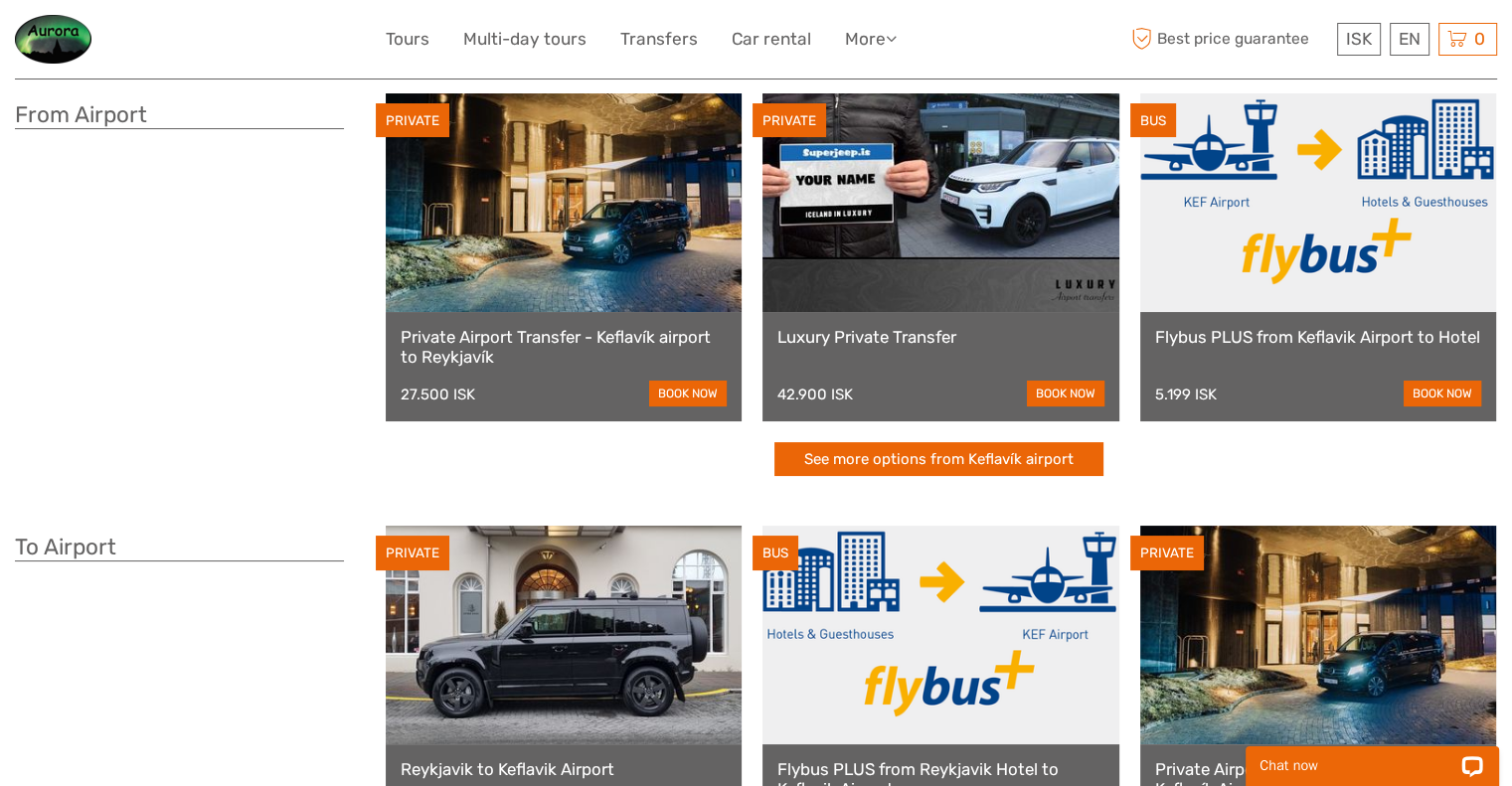 click at bounding box center [1318, 203] 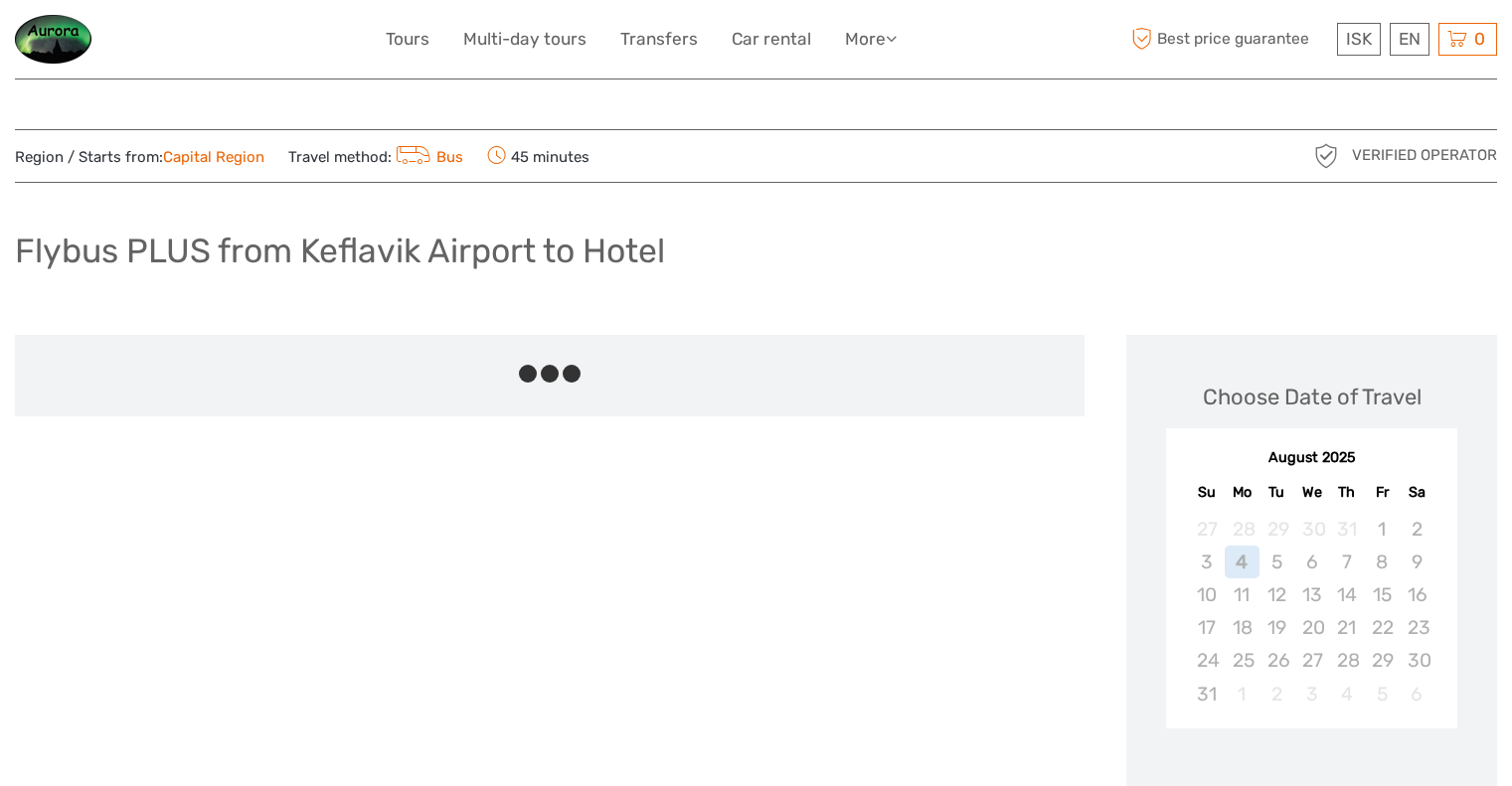 scroll, scrollTop: 0, scrollLeft: 0, axis: both 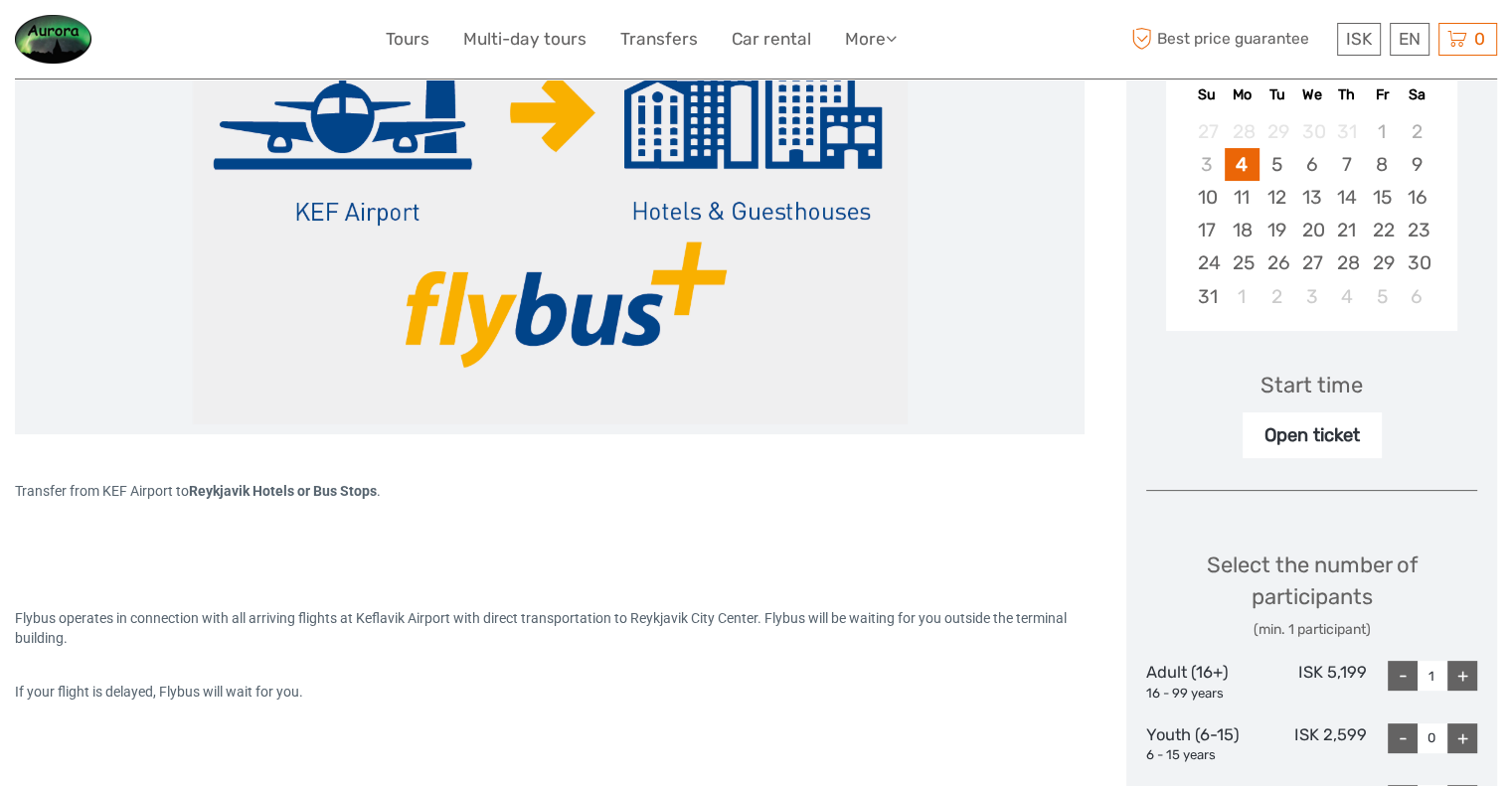 click on "+" at bounding box center (1462, 676) 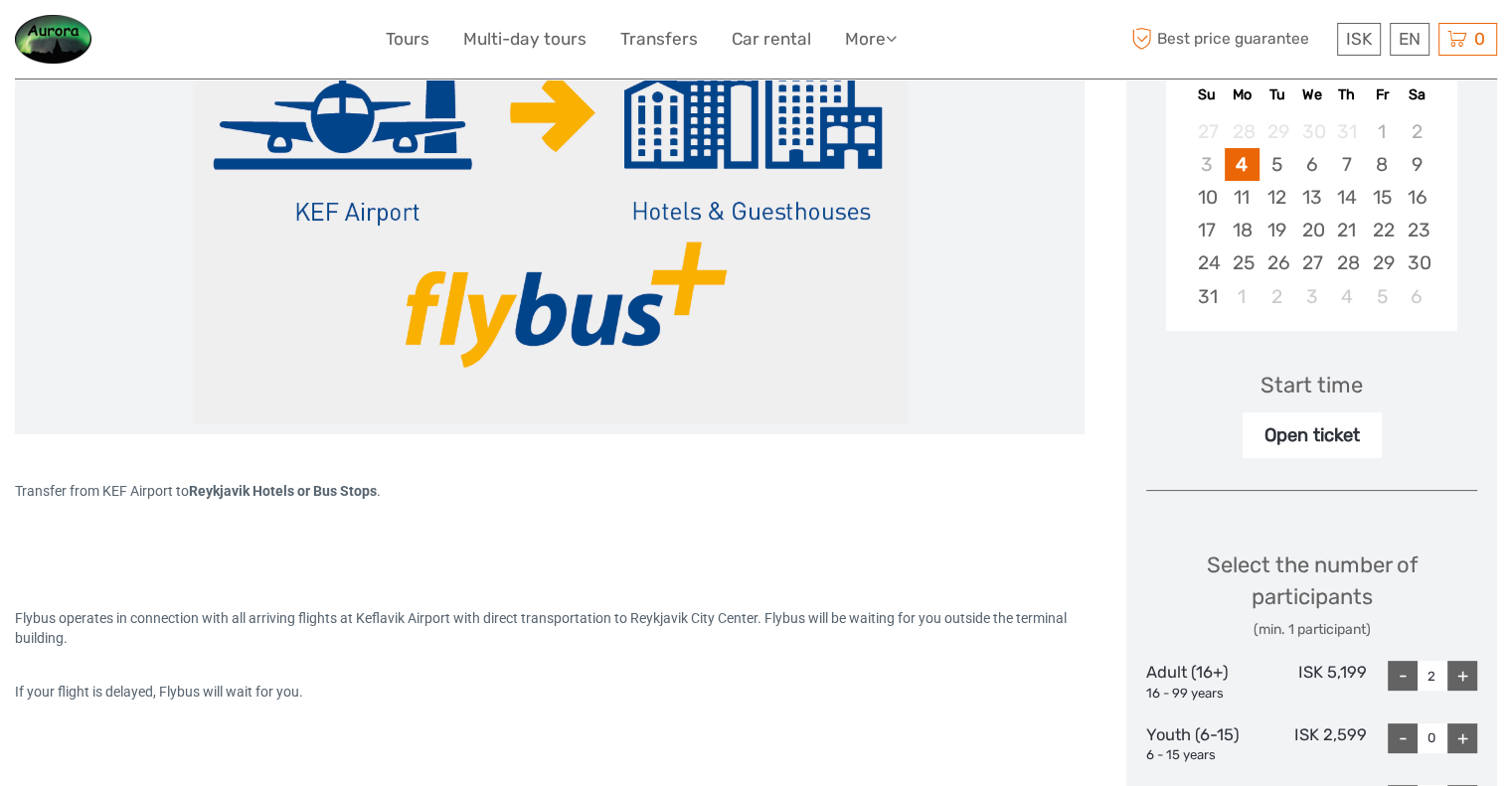 click on "+" at bounding box center (1462, 676) 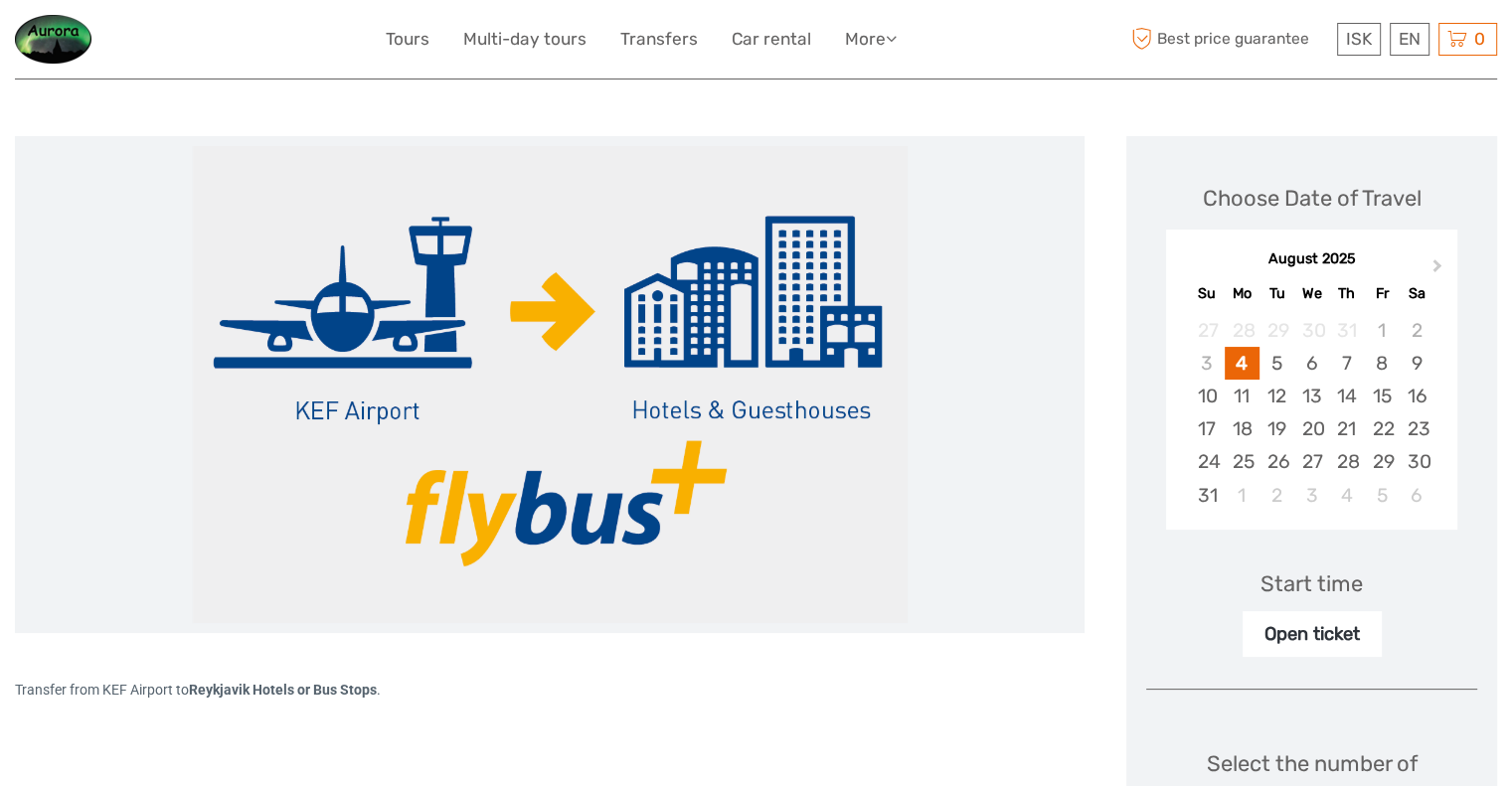scroll, scrollTop: 0, scrollLeft: 0, axis: both 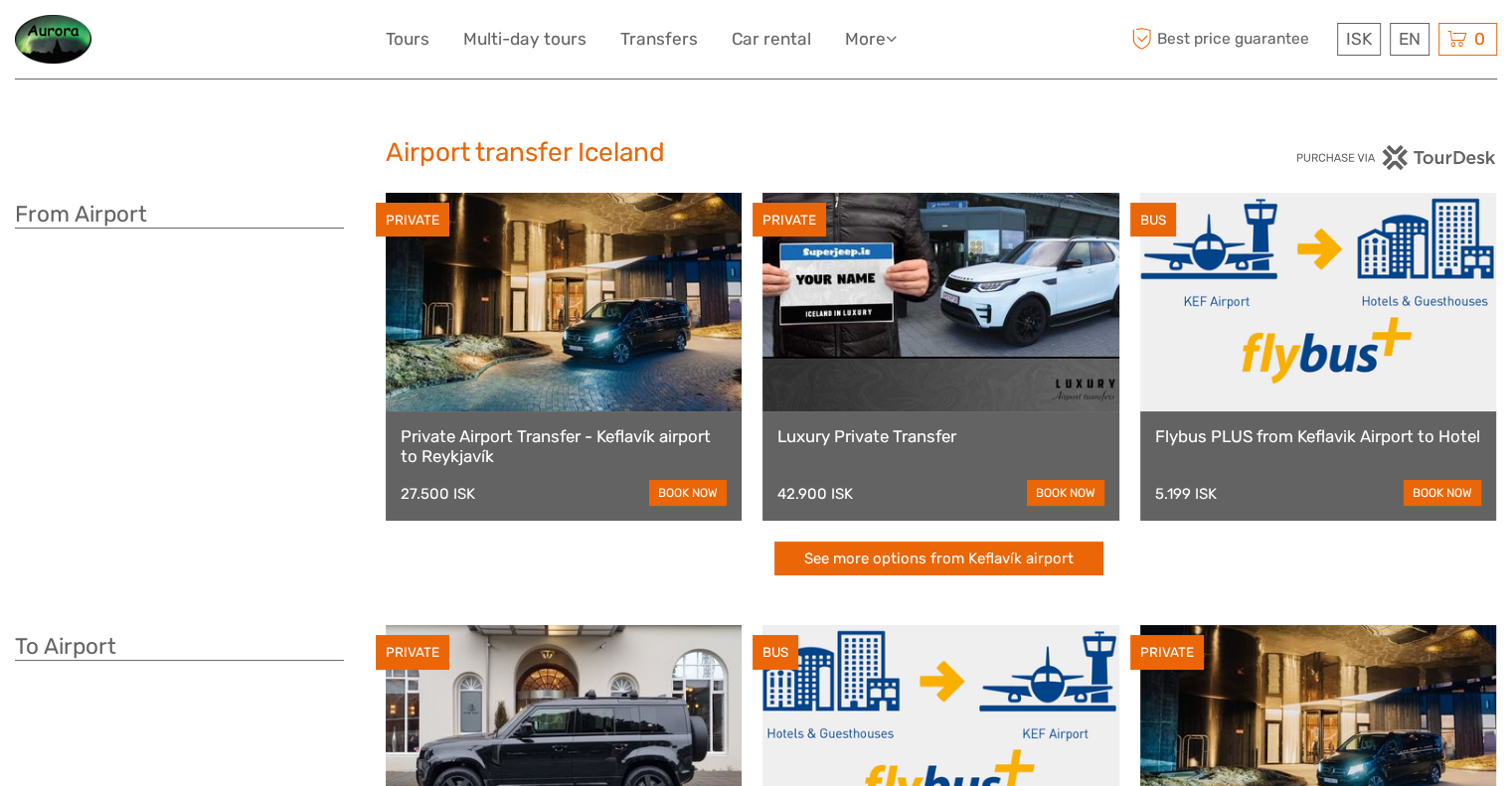 click at bounding box center [564, 302] 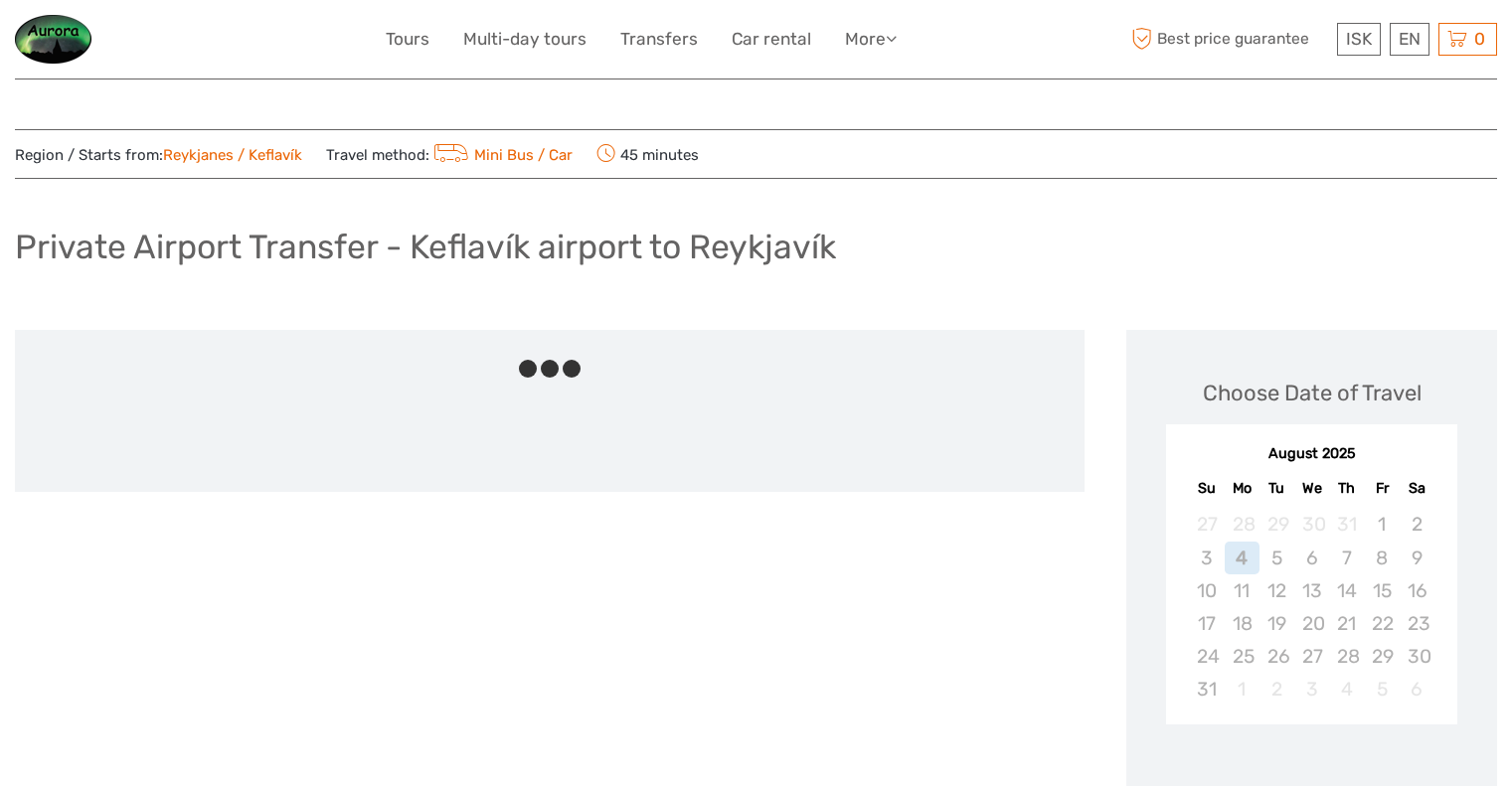 scroll, scrollTop: 0, scrollLeft: 0, axis: both 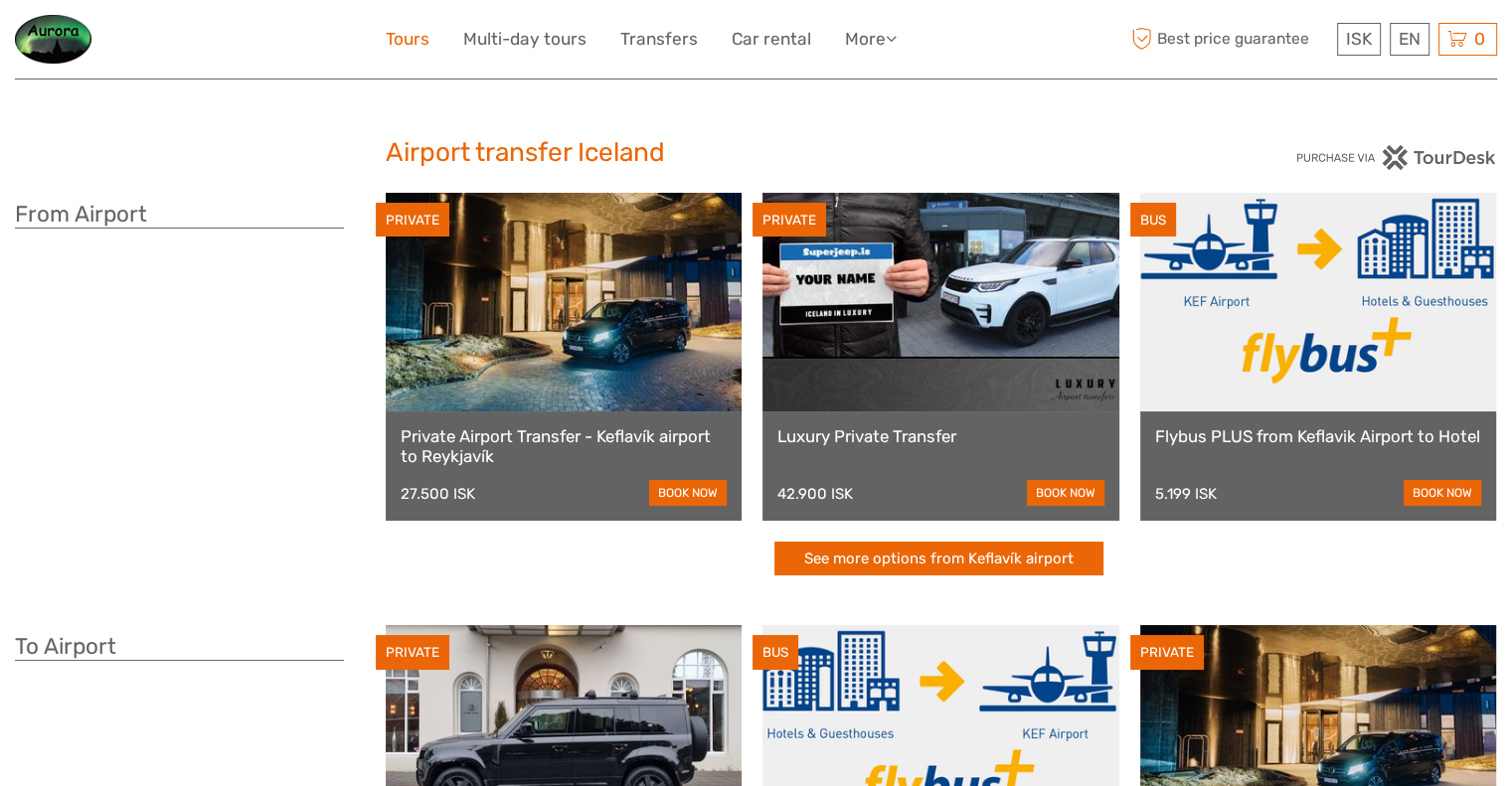 click on "Tours" at bounding box center [408, 39] 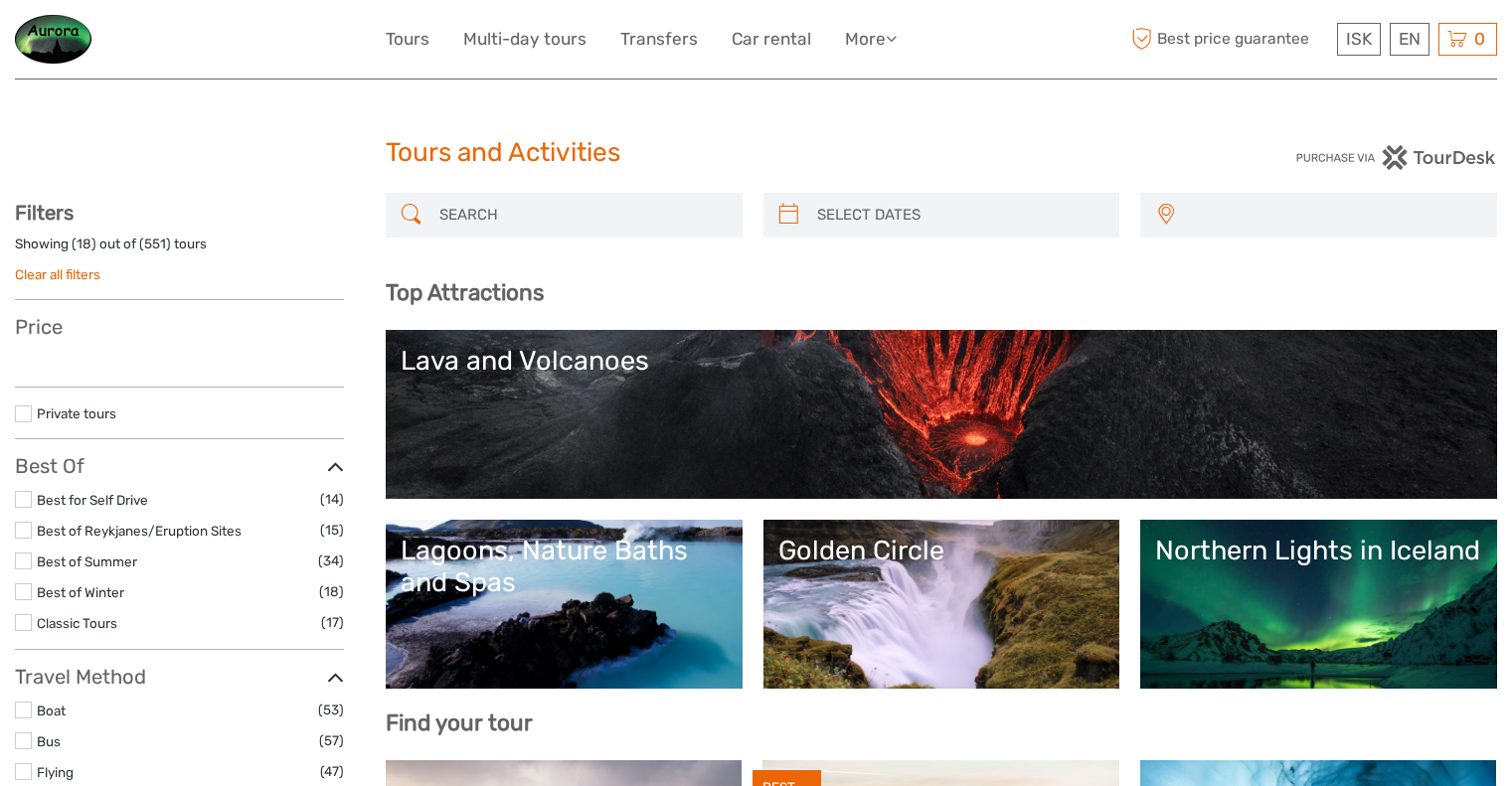 select 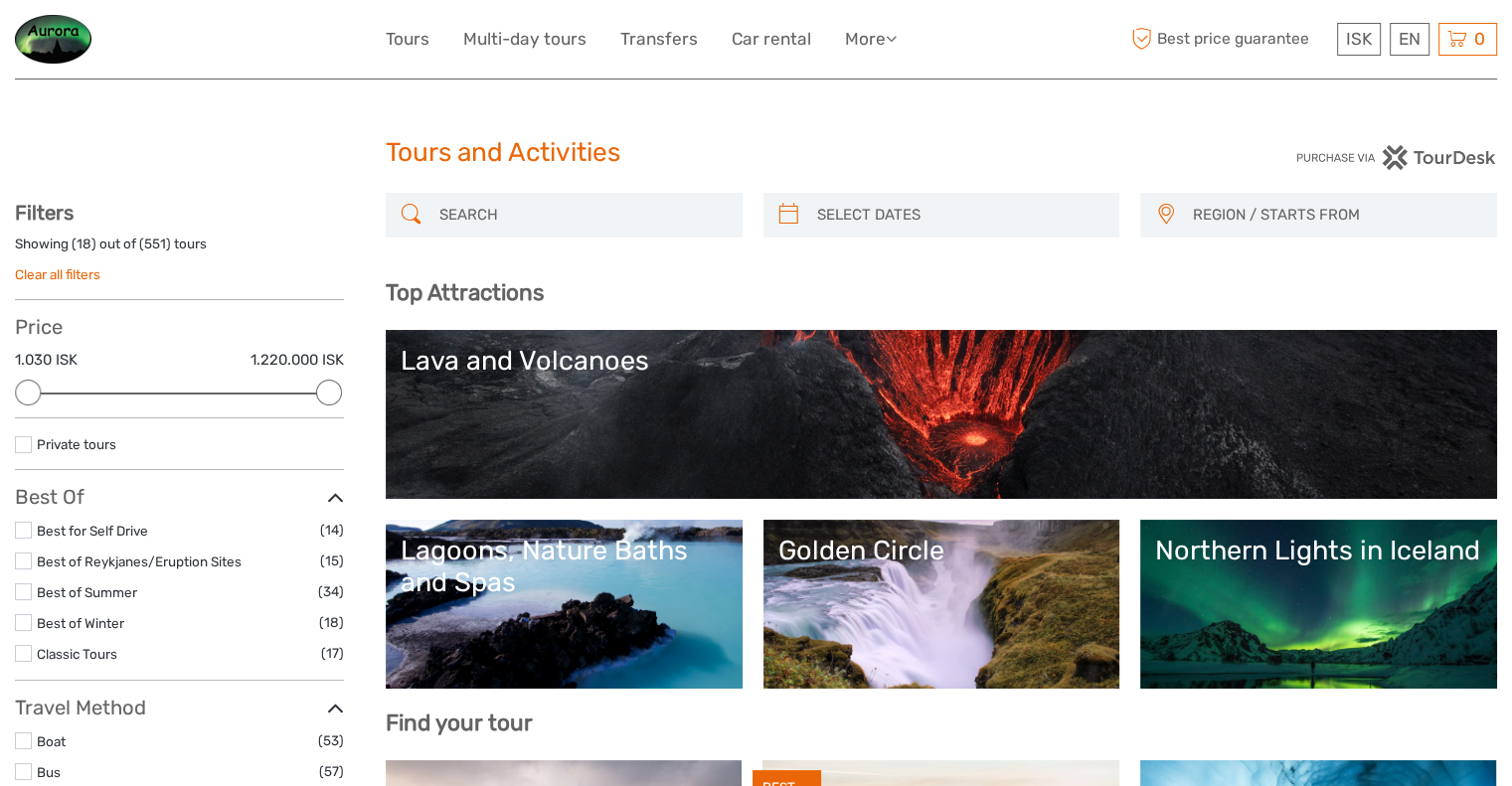 scroll, scrollTop: 298, scrollLeft: 0, axis: vertical 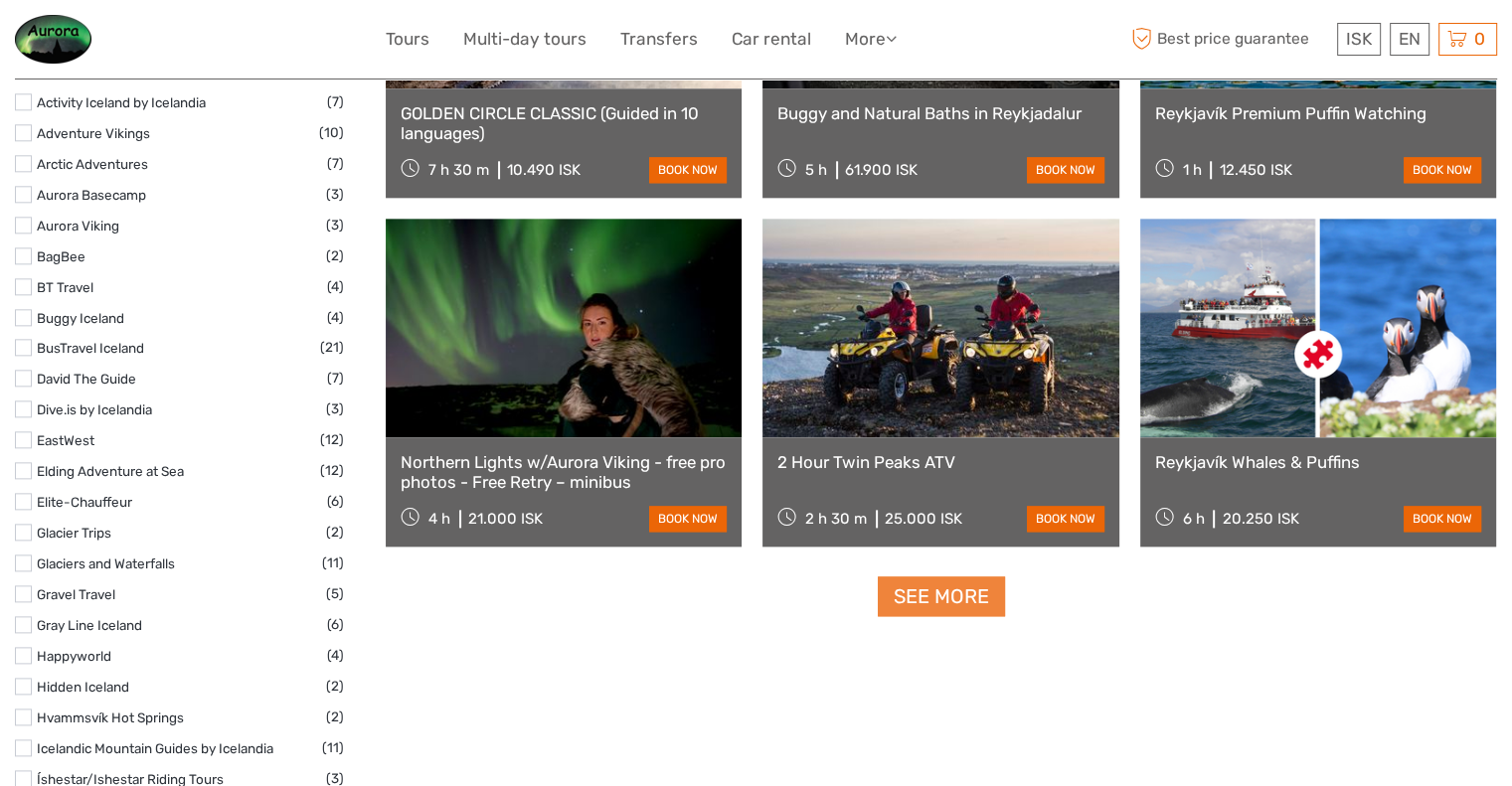 click on "See more" at bounding box center [941, 596] 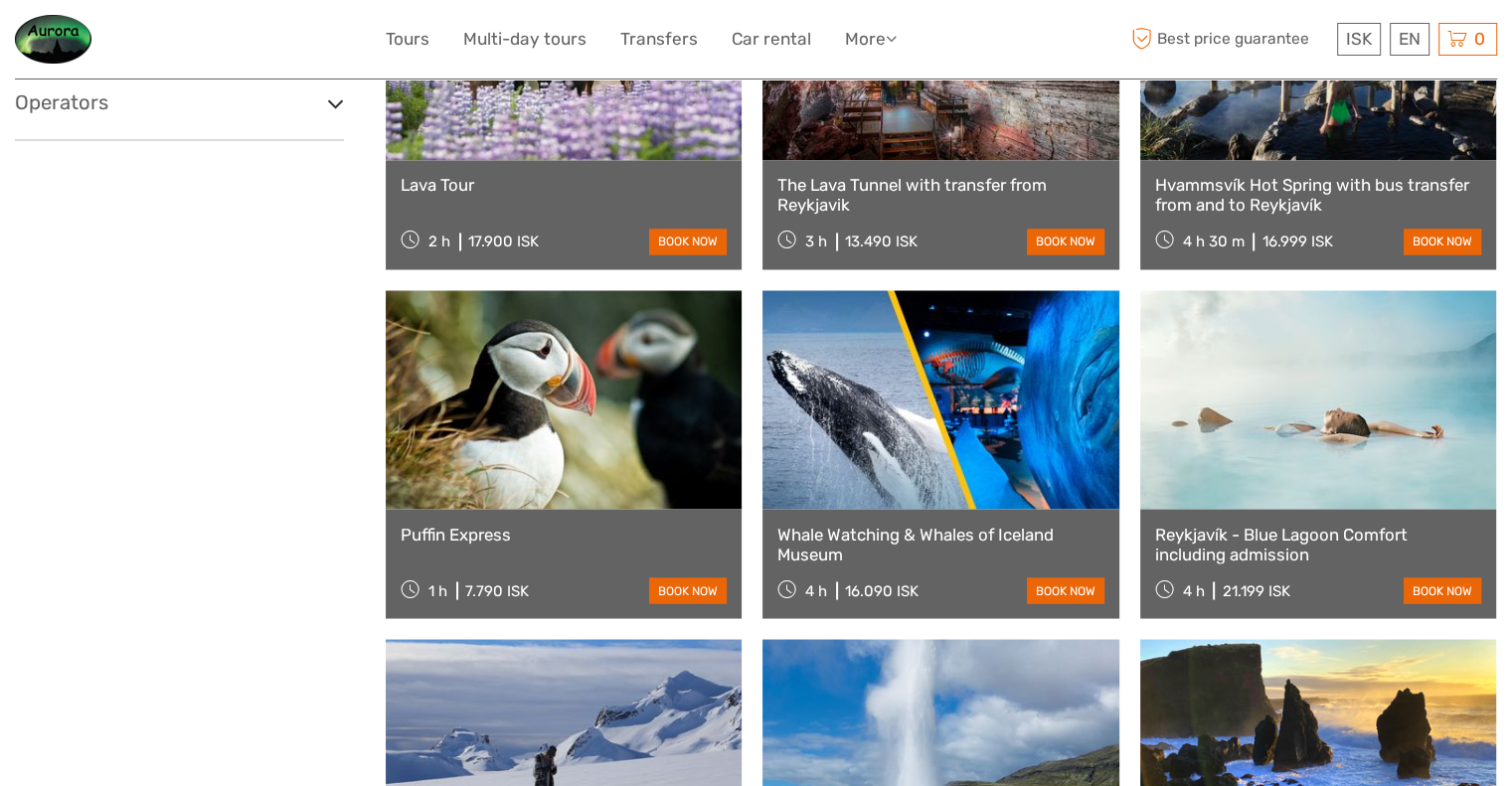 scroll, scrollTop: 3478, scrollLeft: 0, axis: vertical 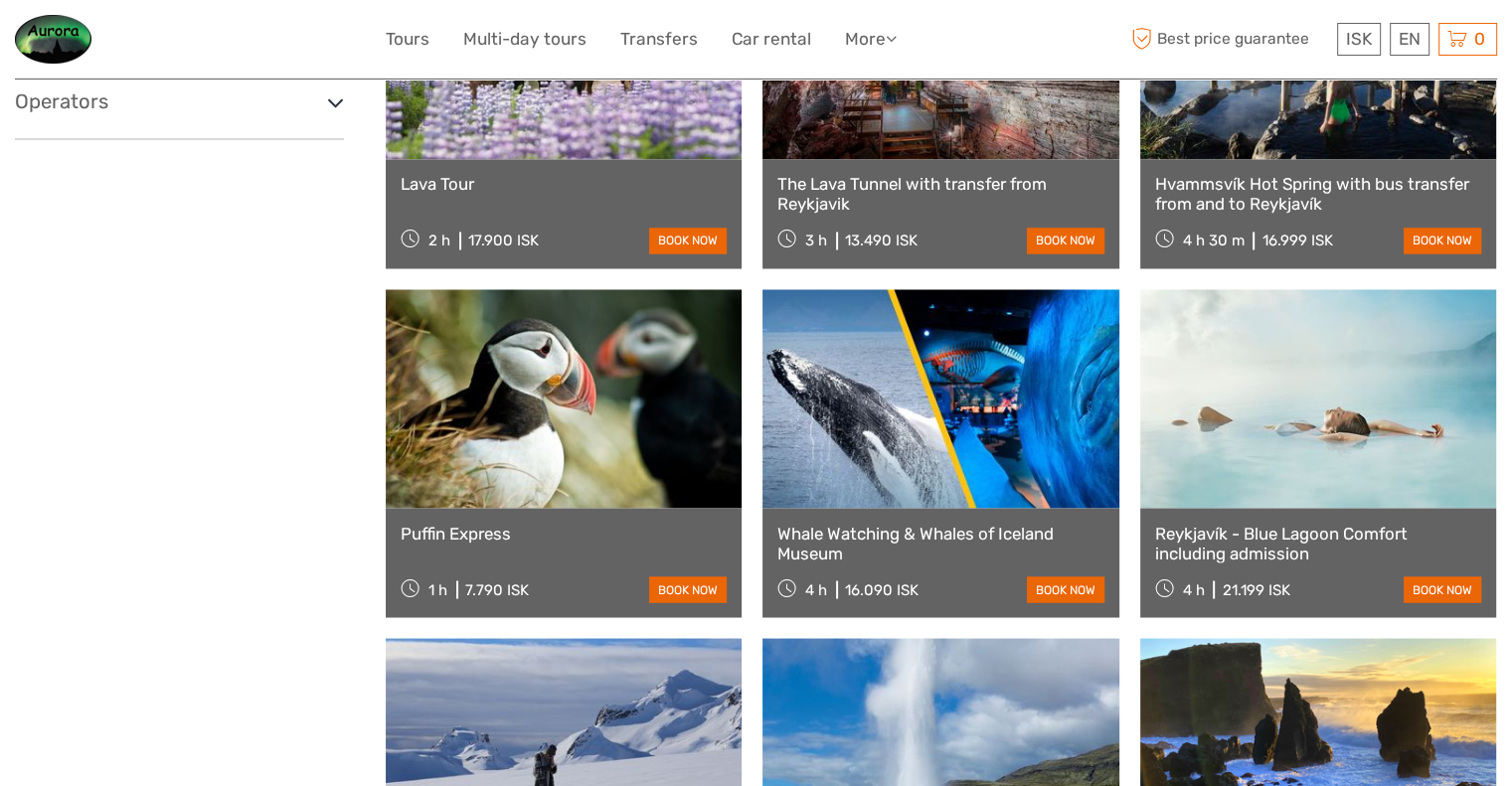 click at bounding box center [564, 398] 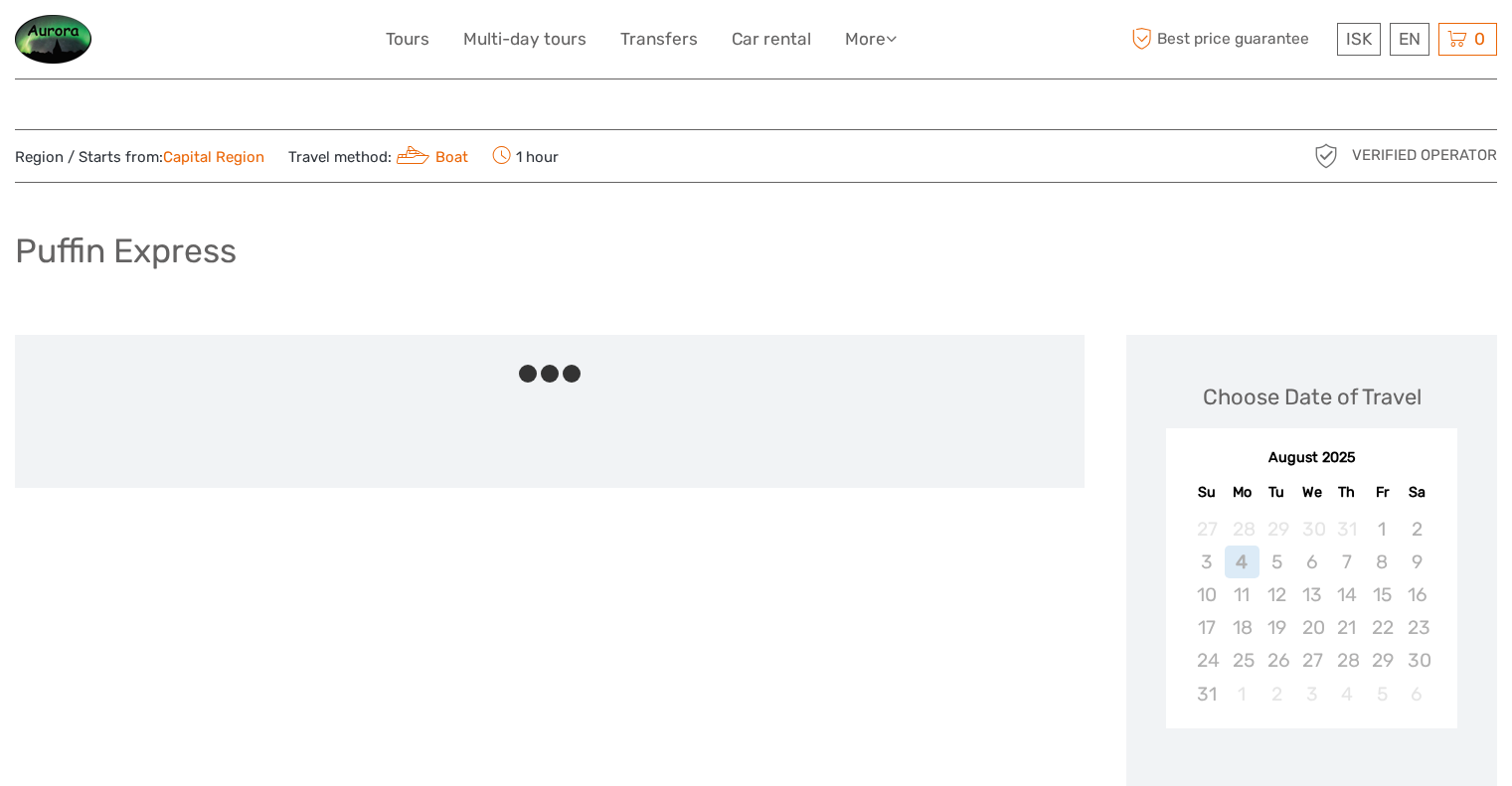 scroll, scrollTop: 0, scrollLeft: 0, axis: both 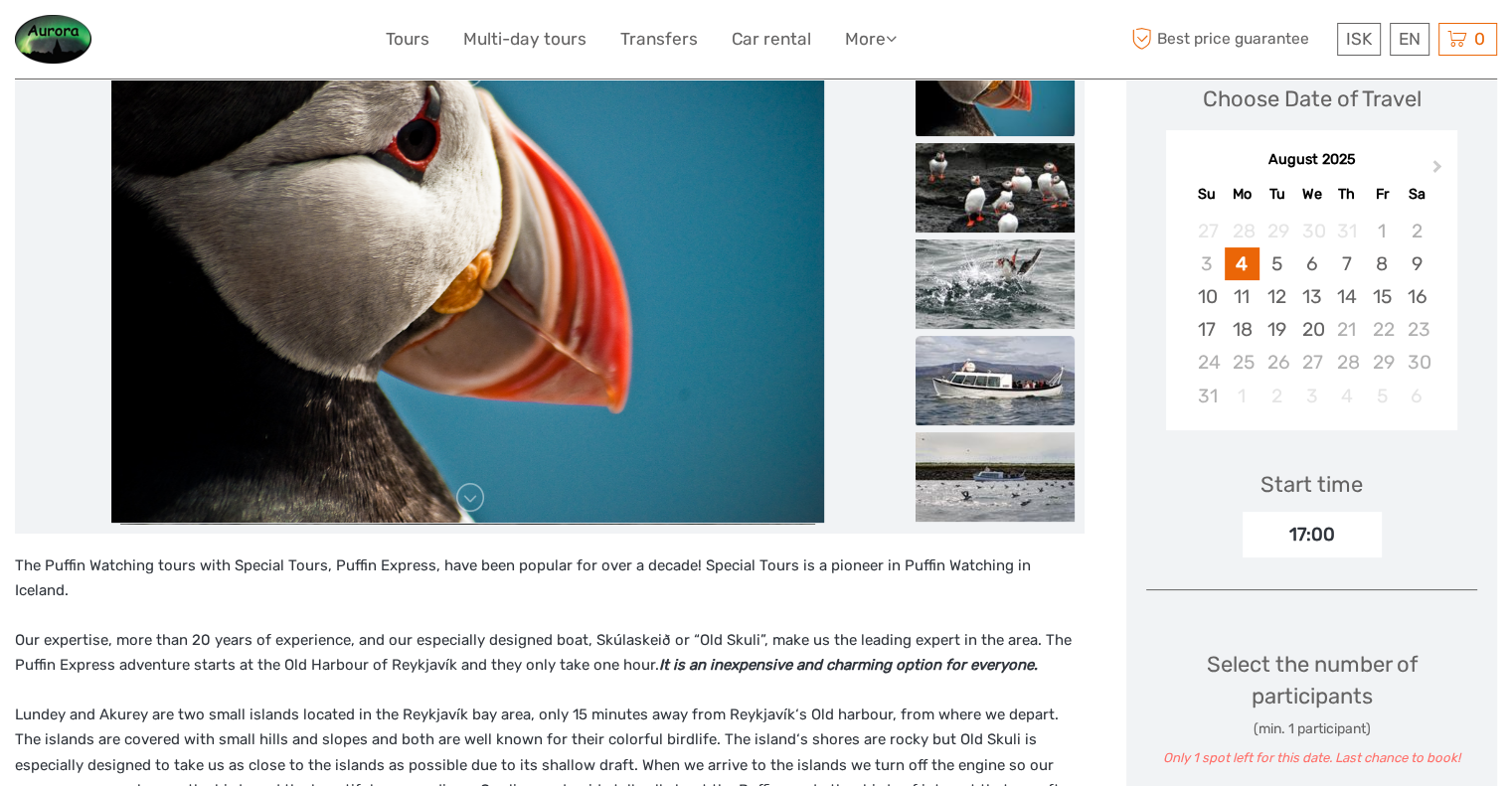 click at bounding box center [995, 381] 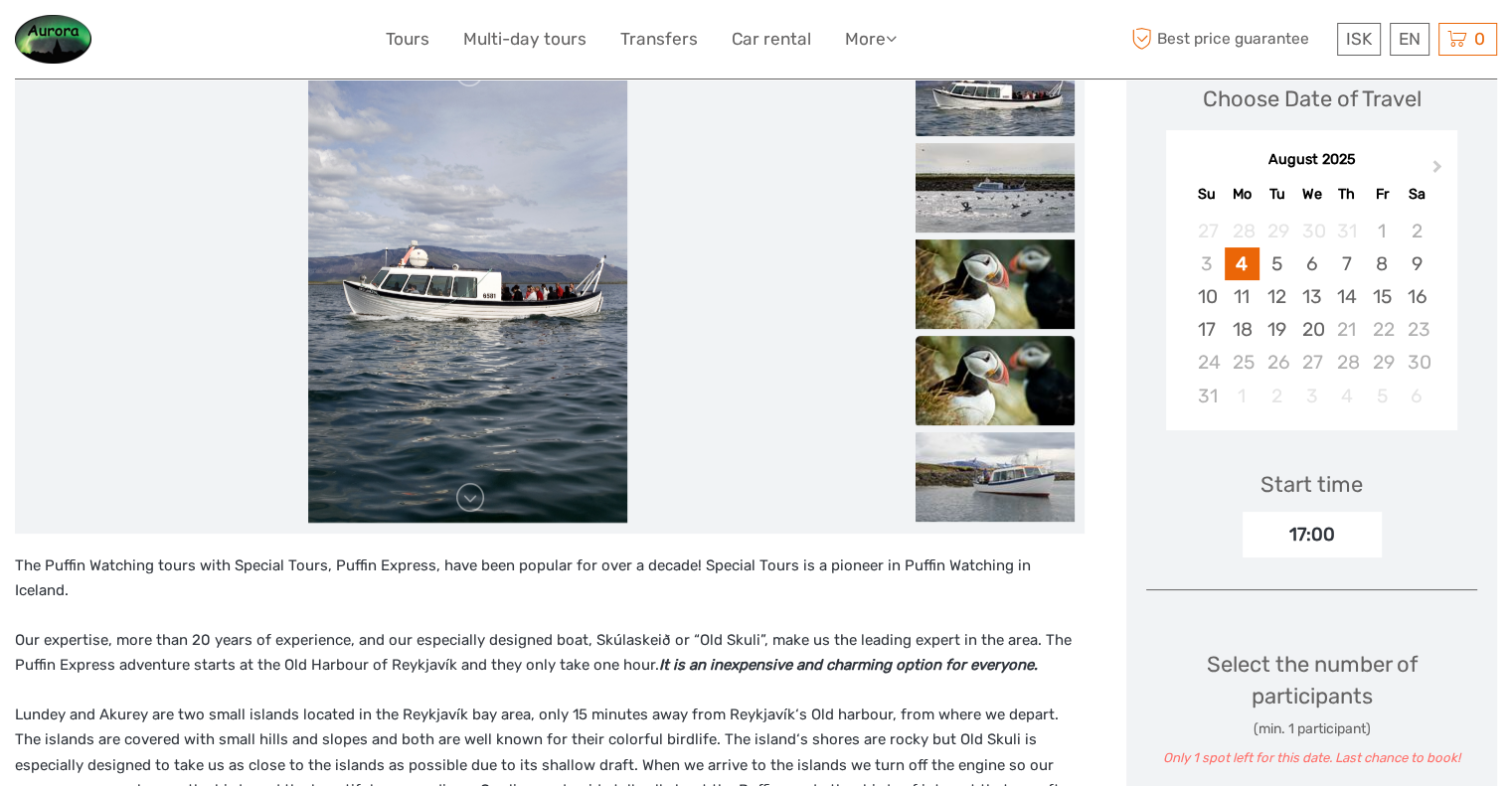 click at bounding box center (995, 381) 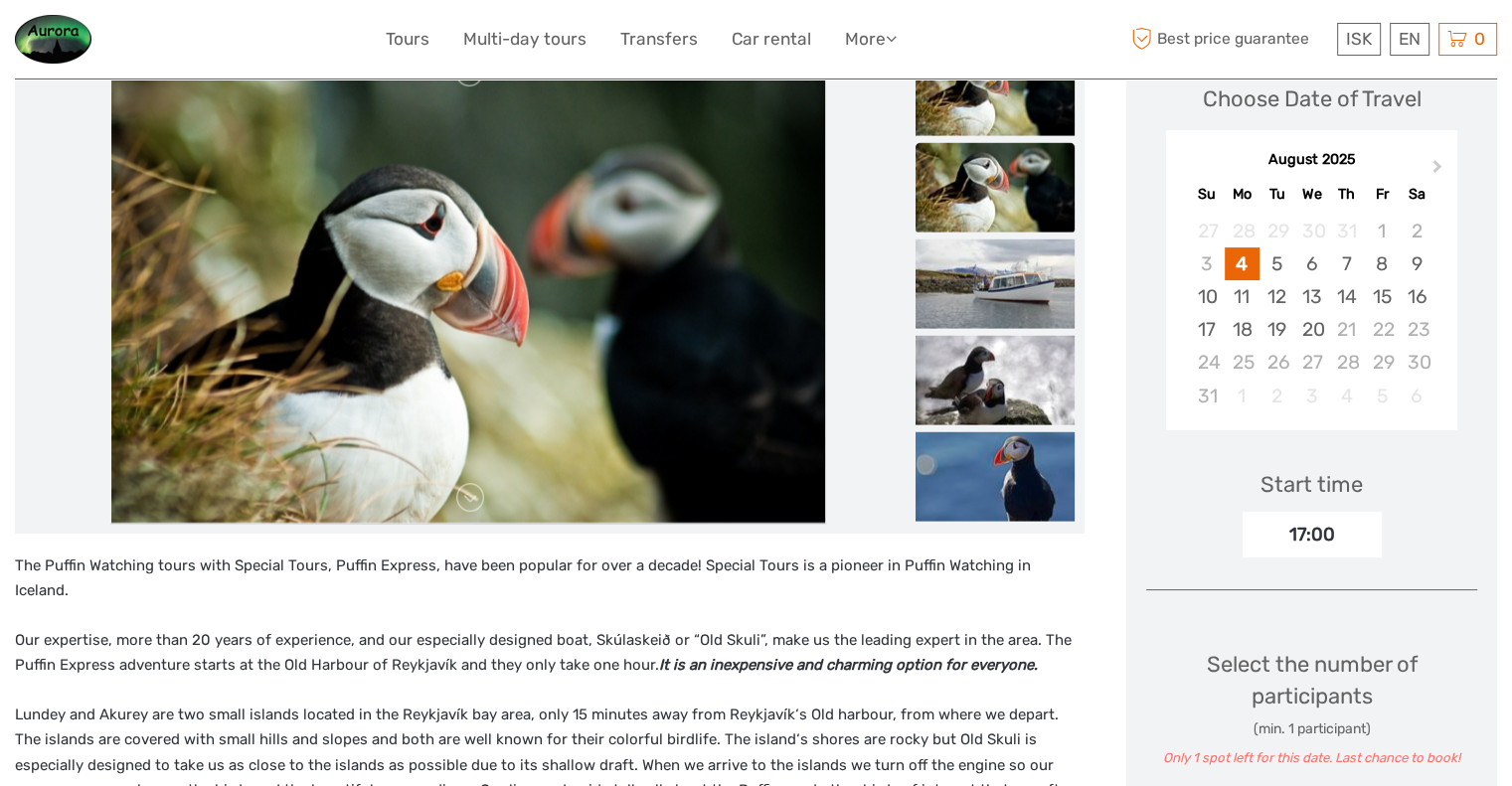click at bounding box center [995, 380] 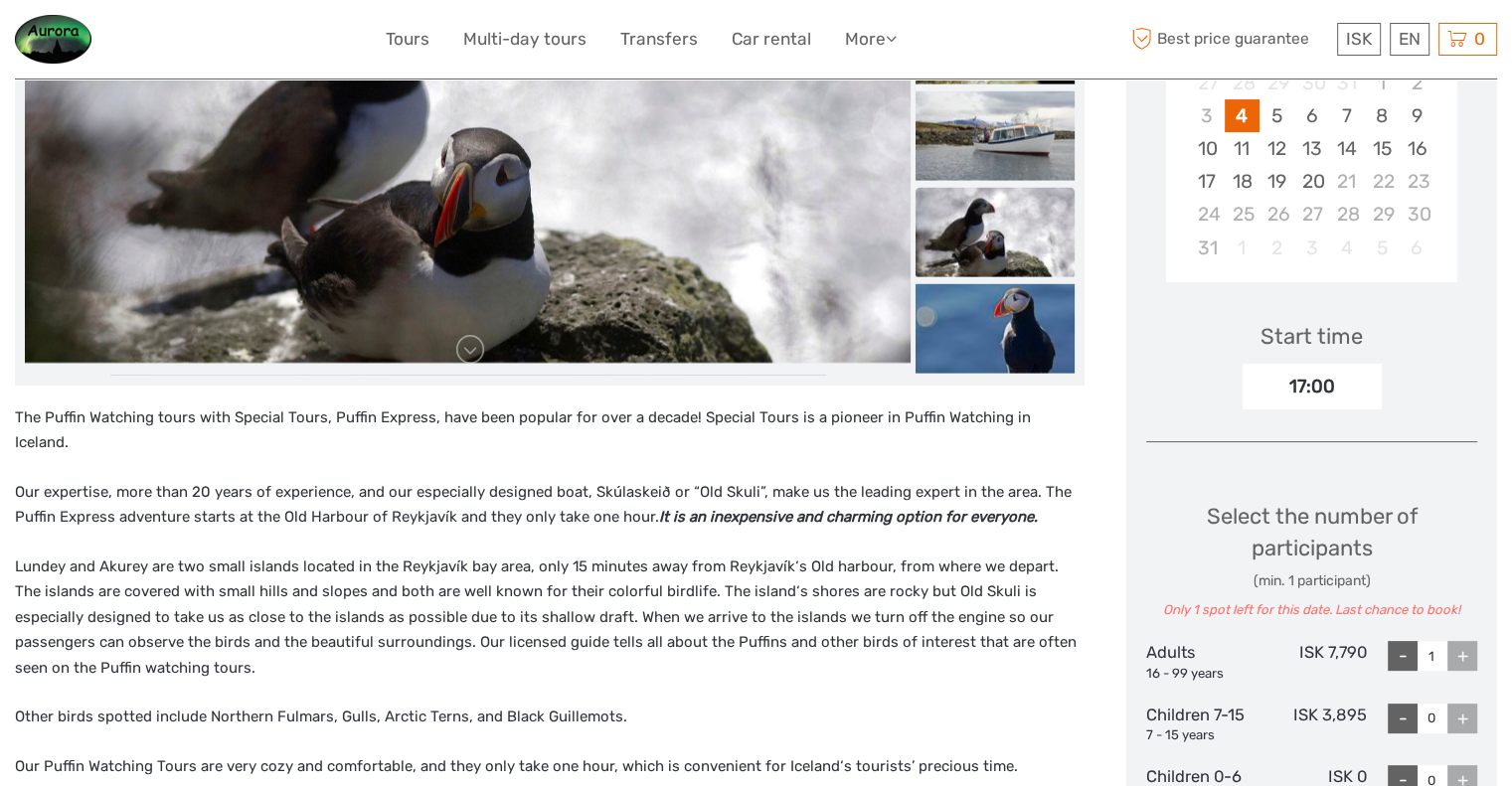 scroll, scrollTop: 596, scrollLeft: 0, axis: vertical 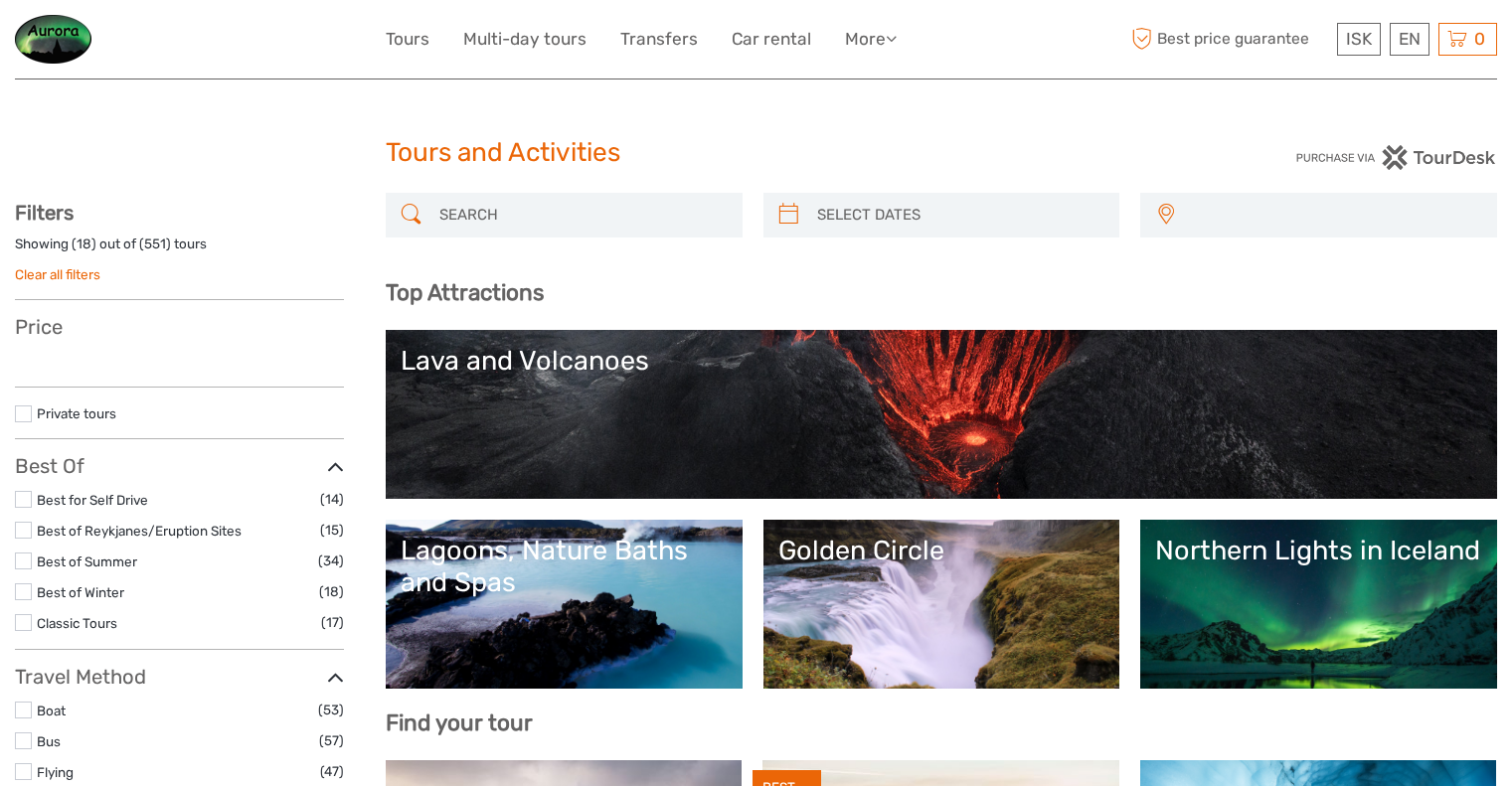 select 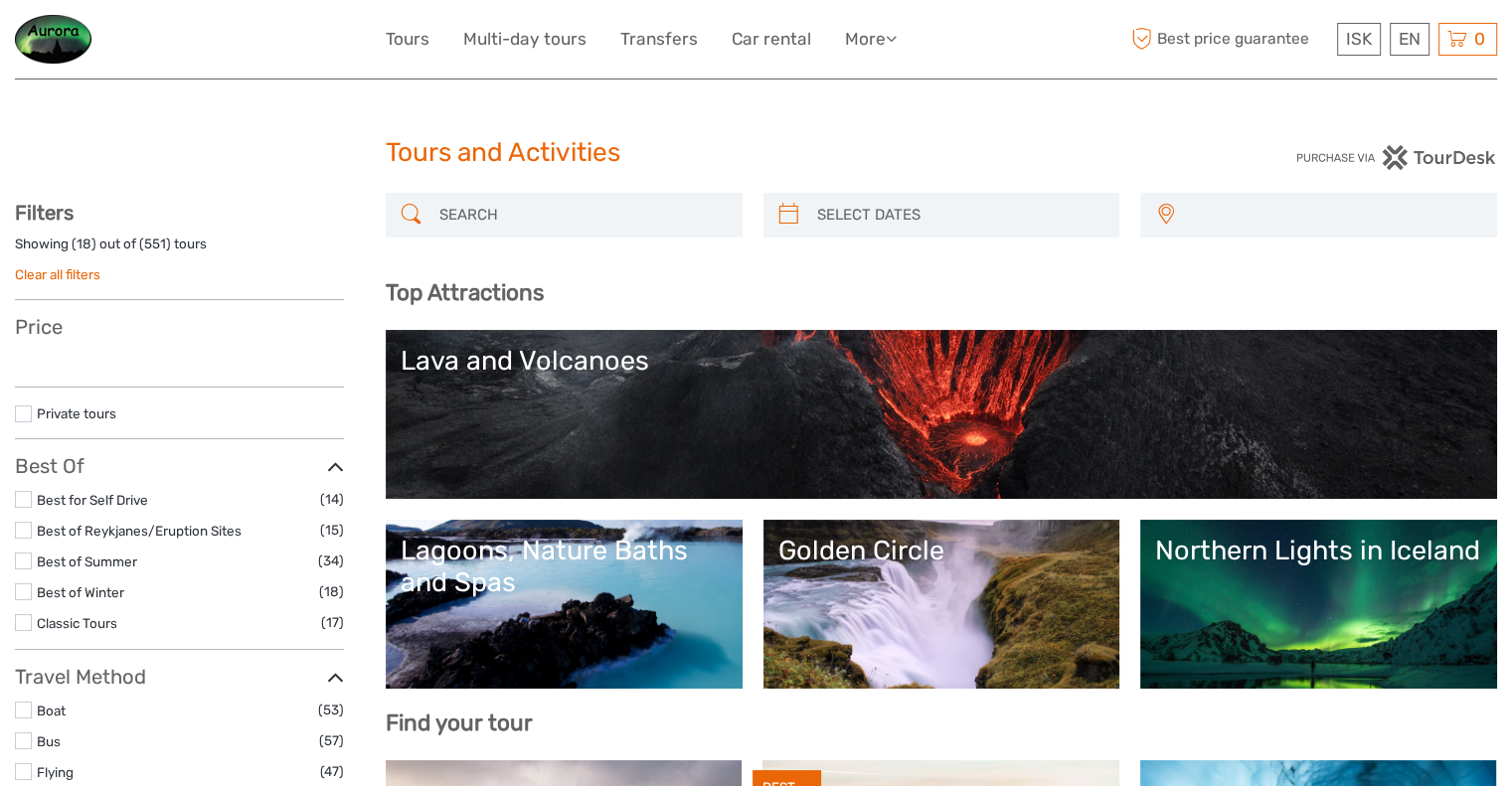 select 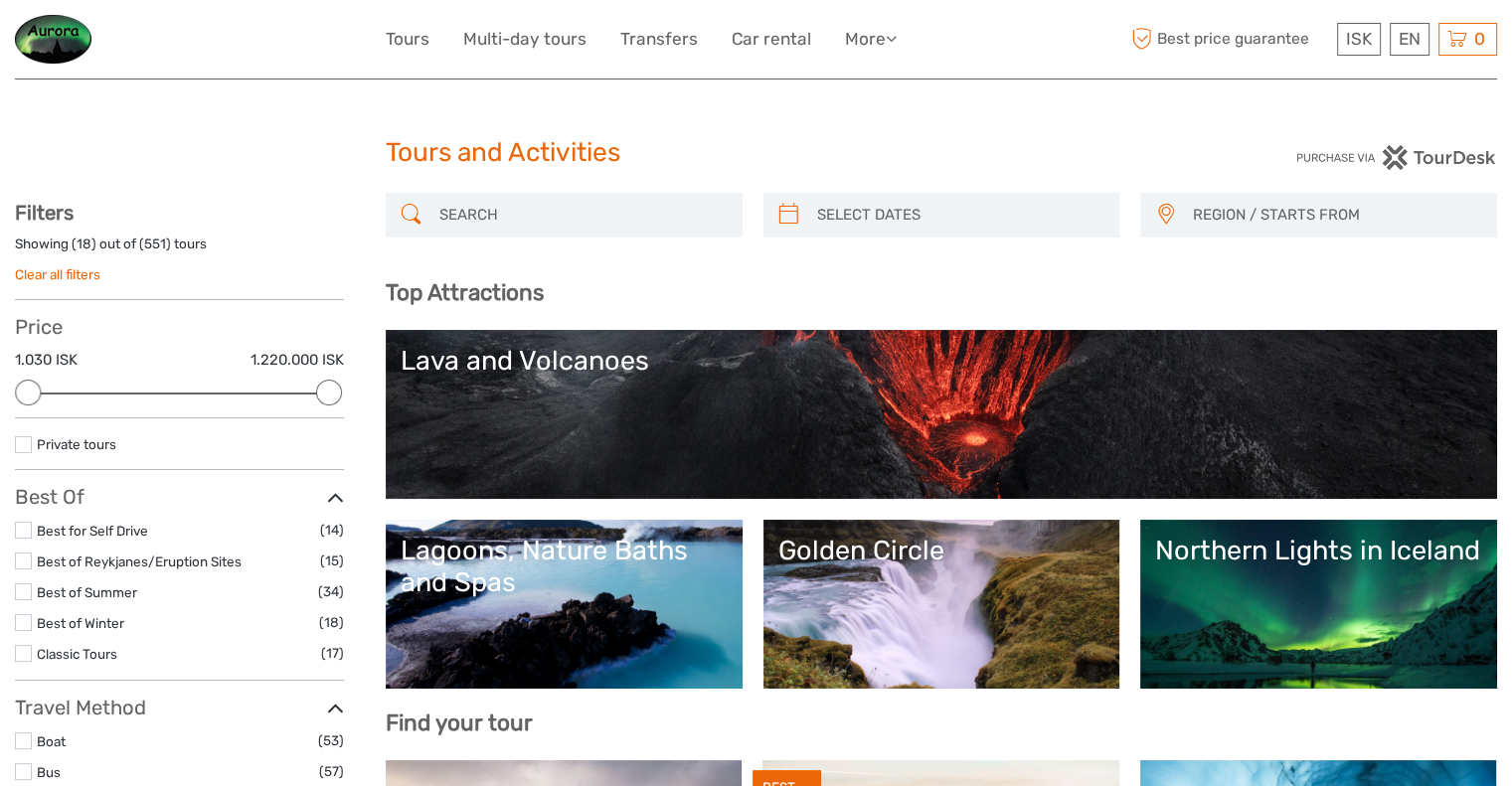scroll, scrollTop: 3415, scrollLeft: 0, axis: vertical 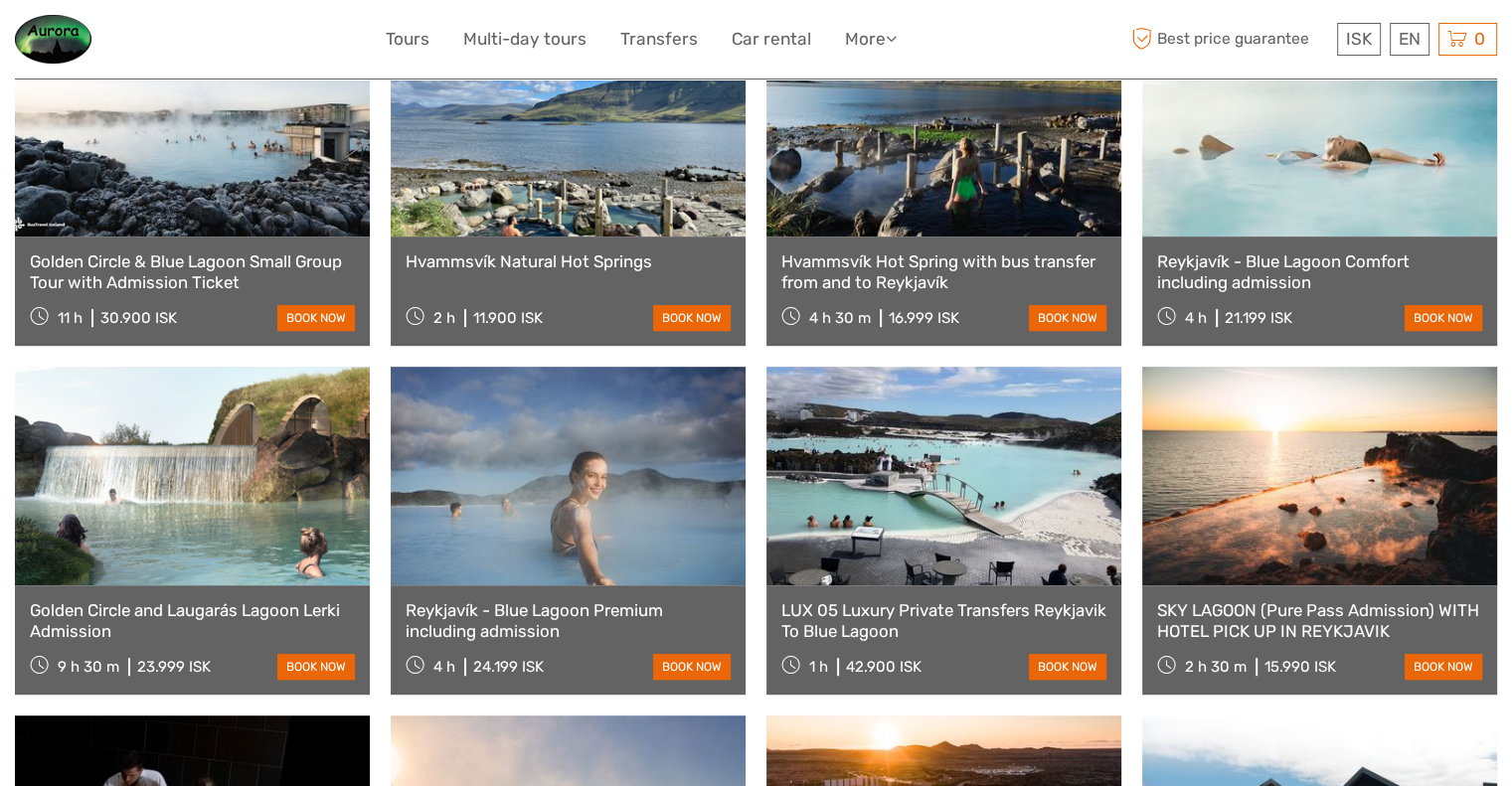 click at bounding box center (568, 476) 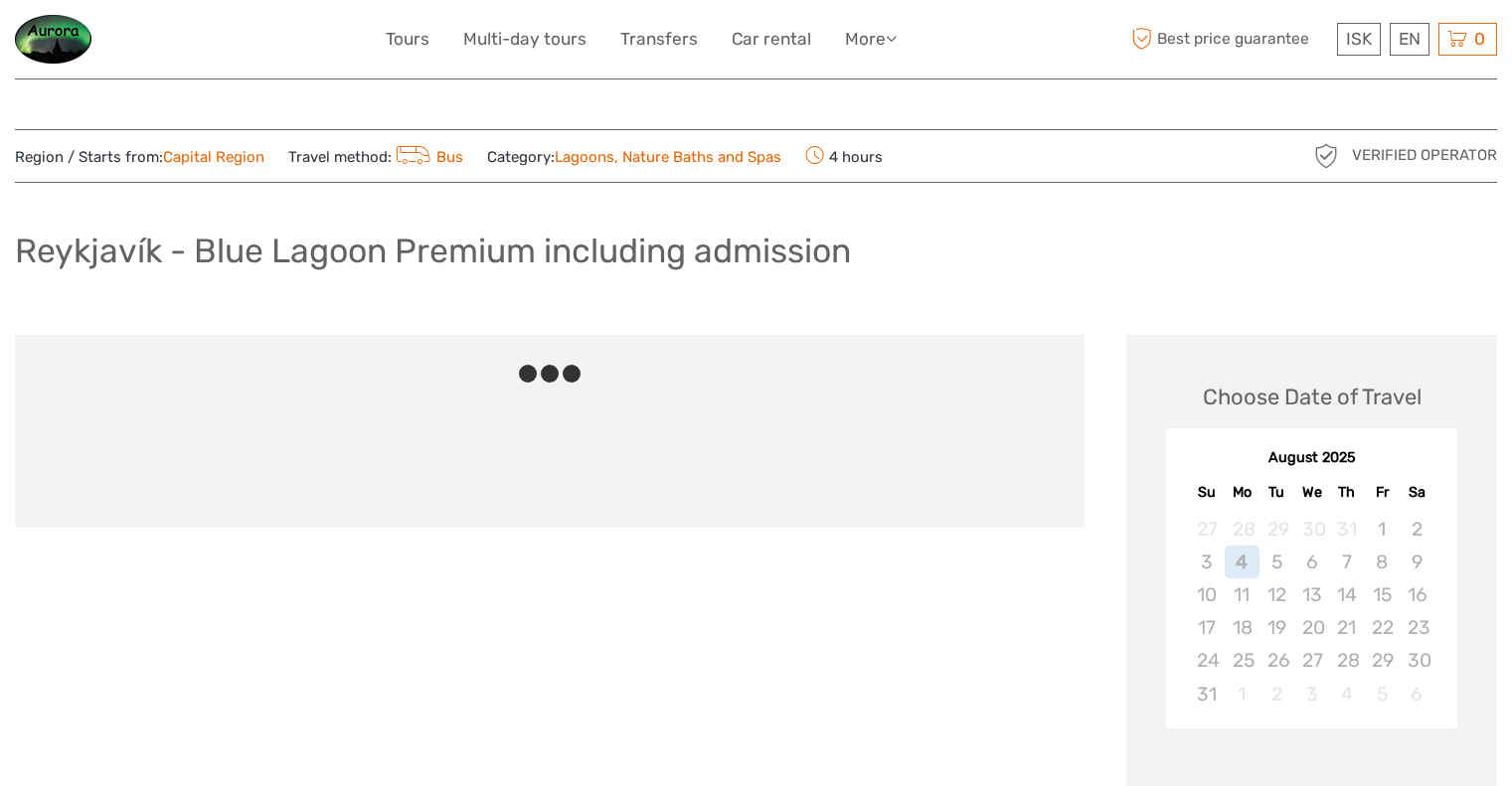 scroll, scrollTop: 0, scrollLeft: 0, axis: both 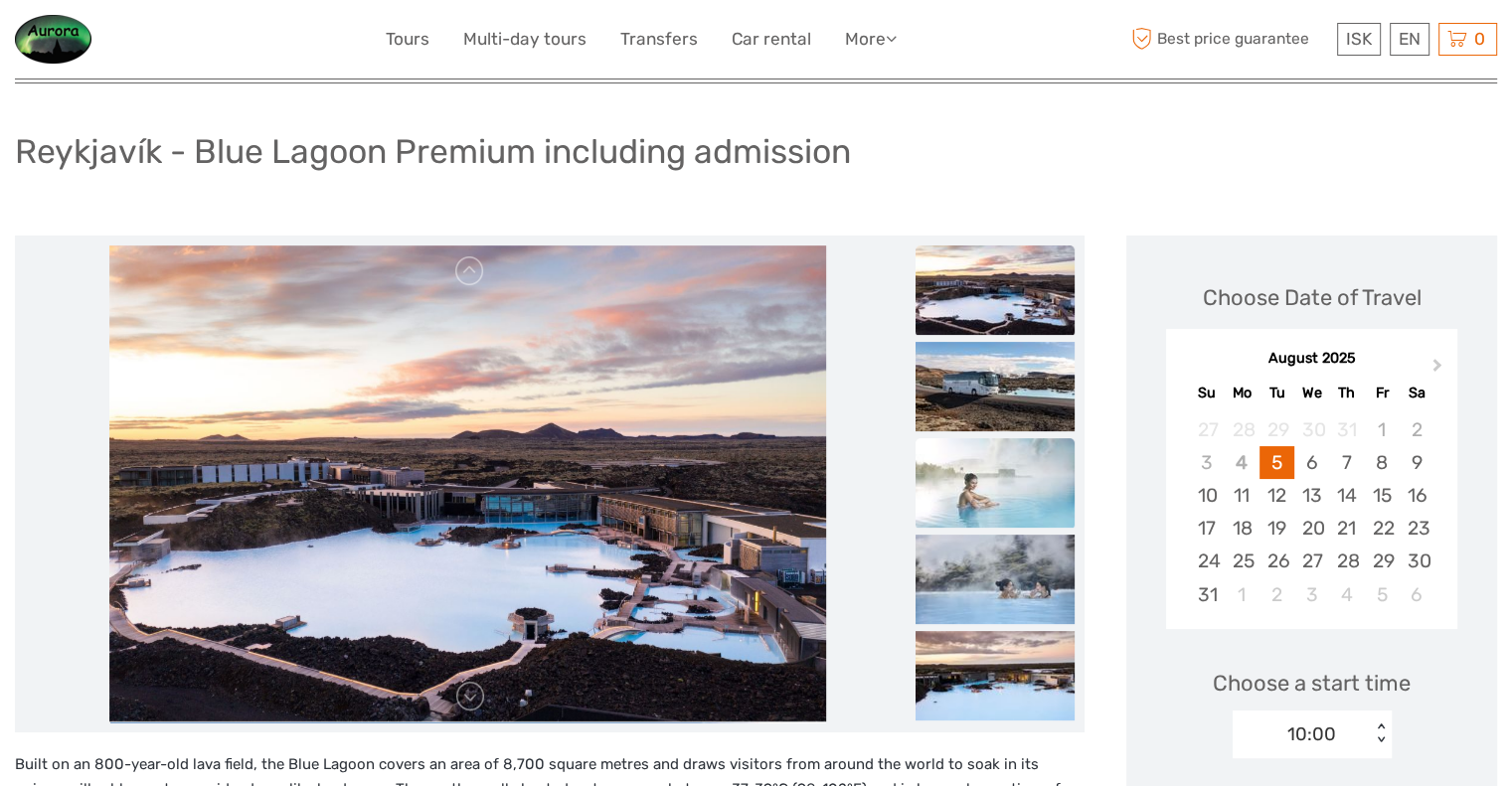 click at bounding box center (995, 483) 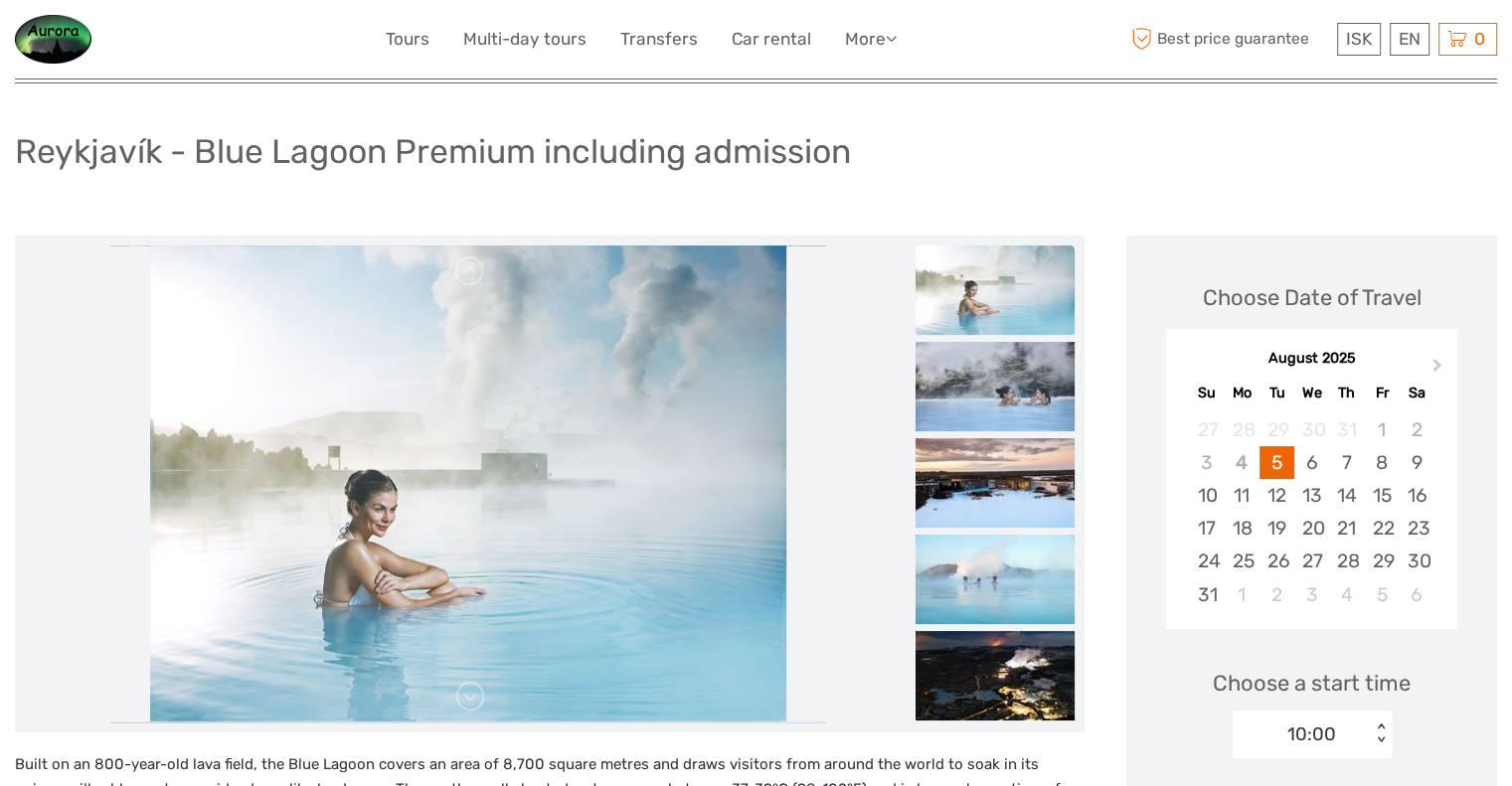 click at bounding box center [995, 483] 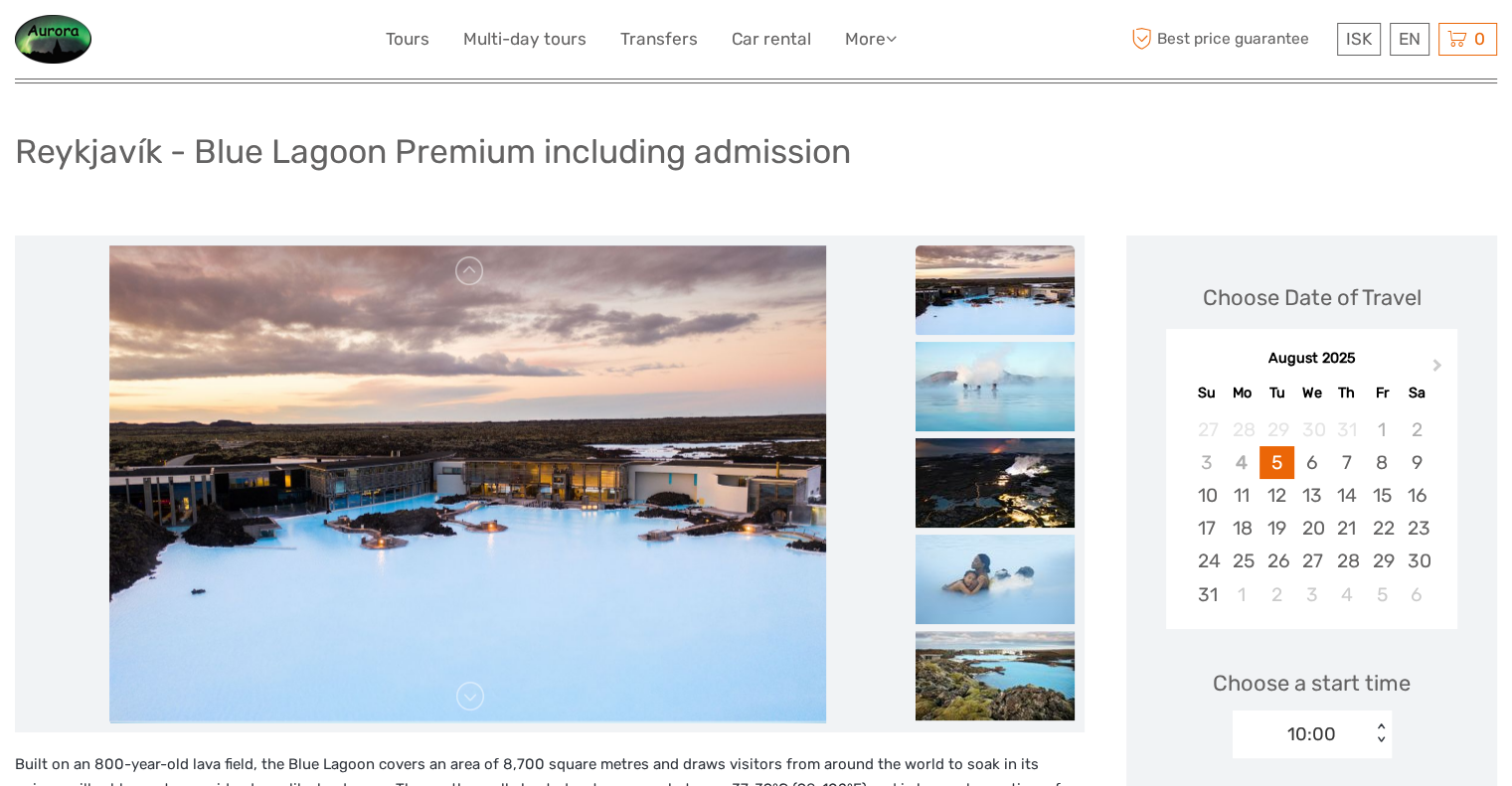 click at bounding box center [995, 483] 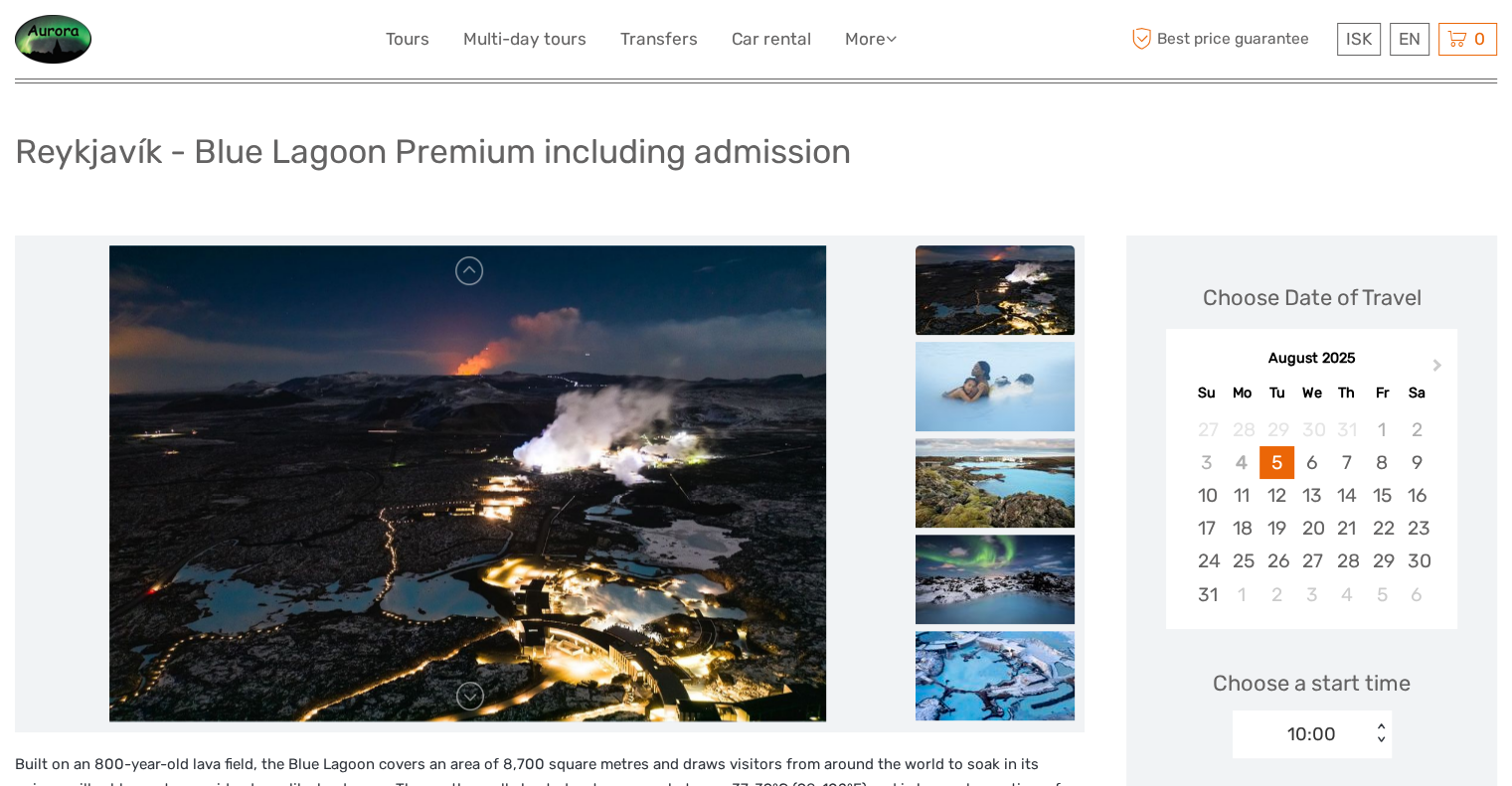 click at bounding box center (995, 483) 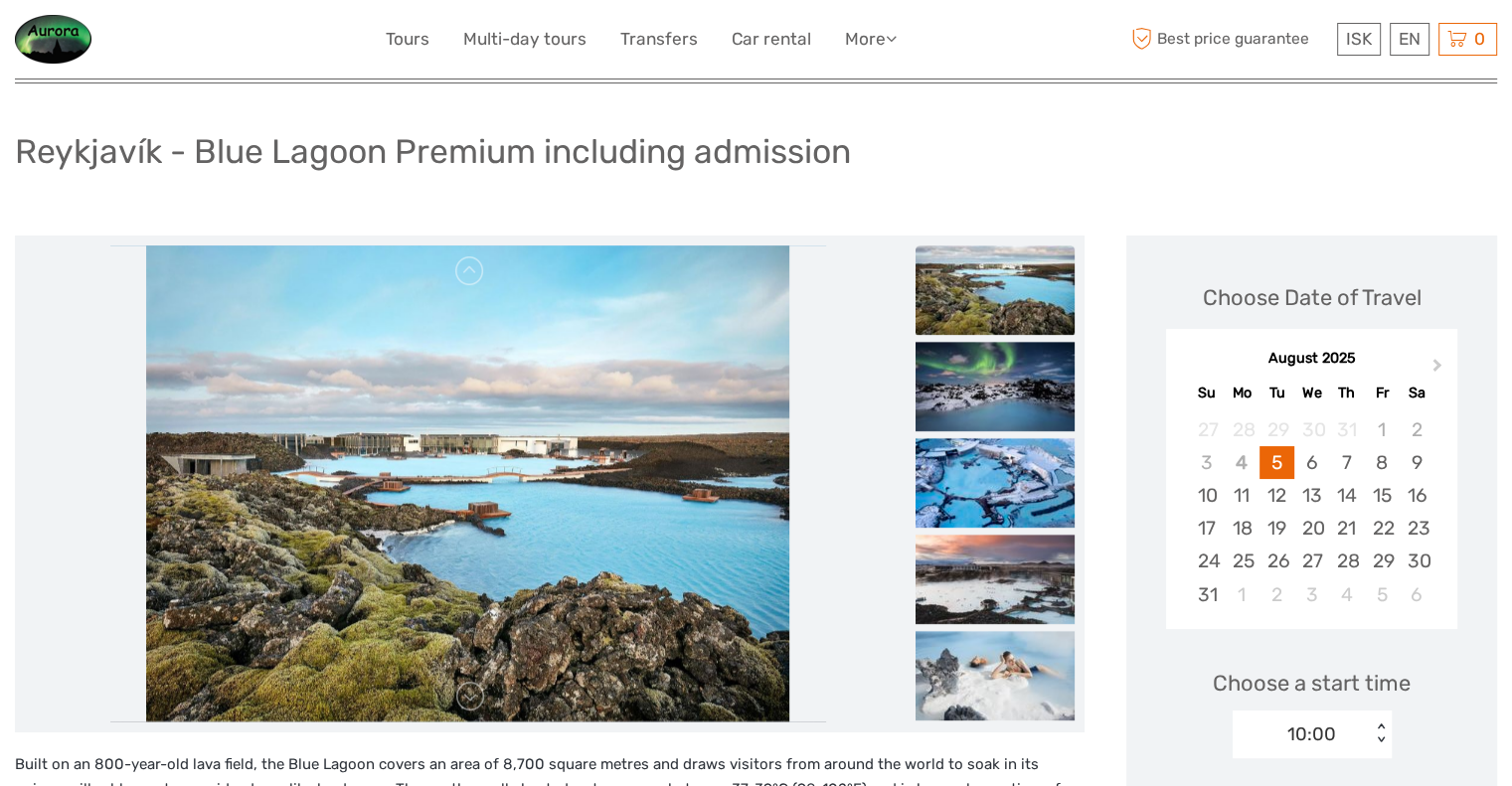 click at bounding box center [995, 483] 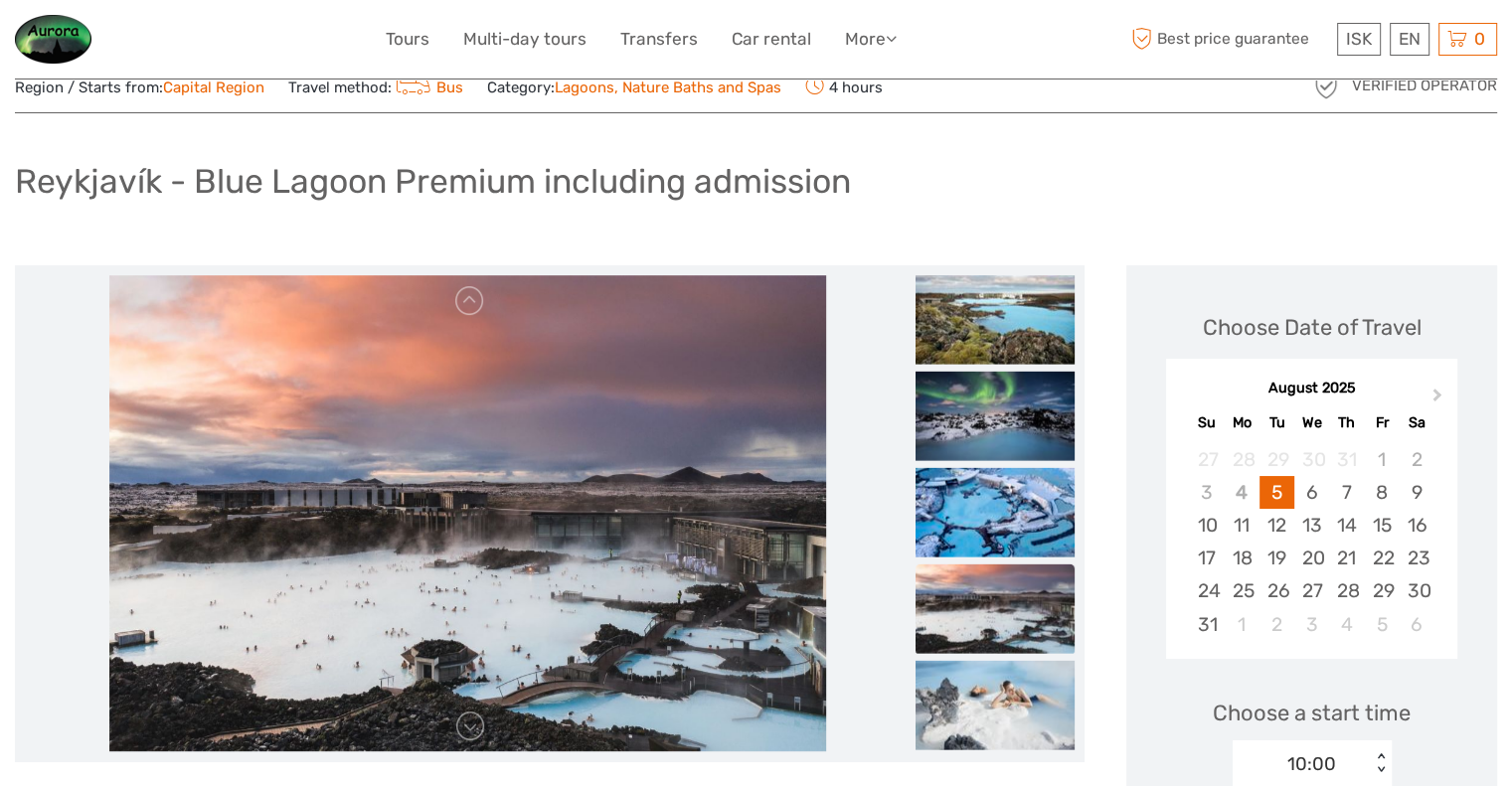 scroll, scrollTop: 0, scrollLeft: 0, axis: both 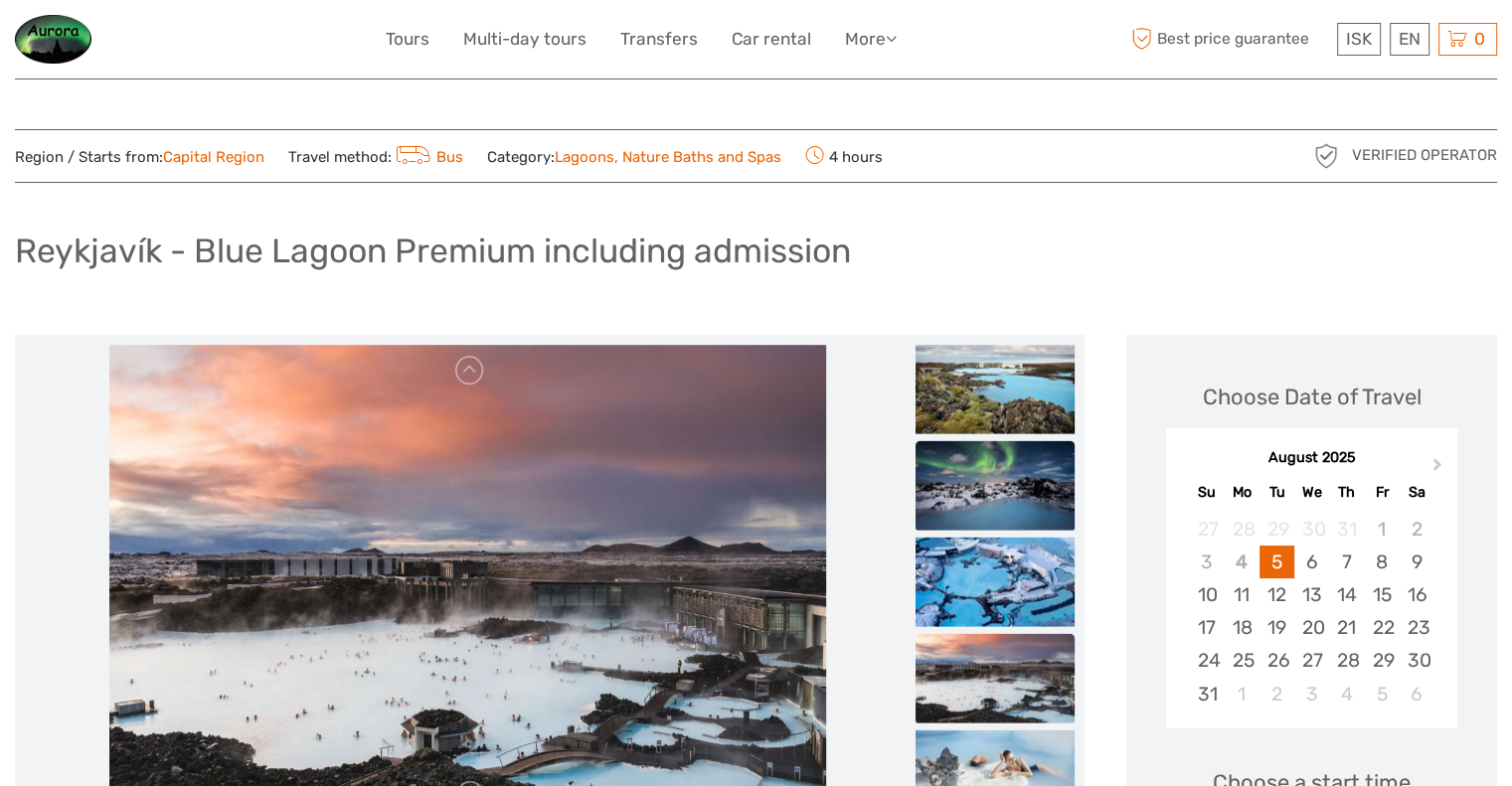 click at bounding box center (995, 485) 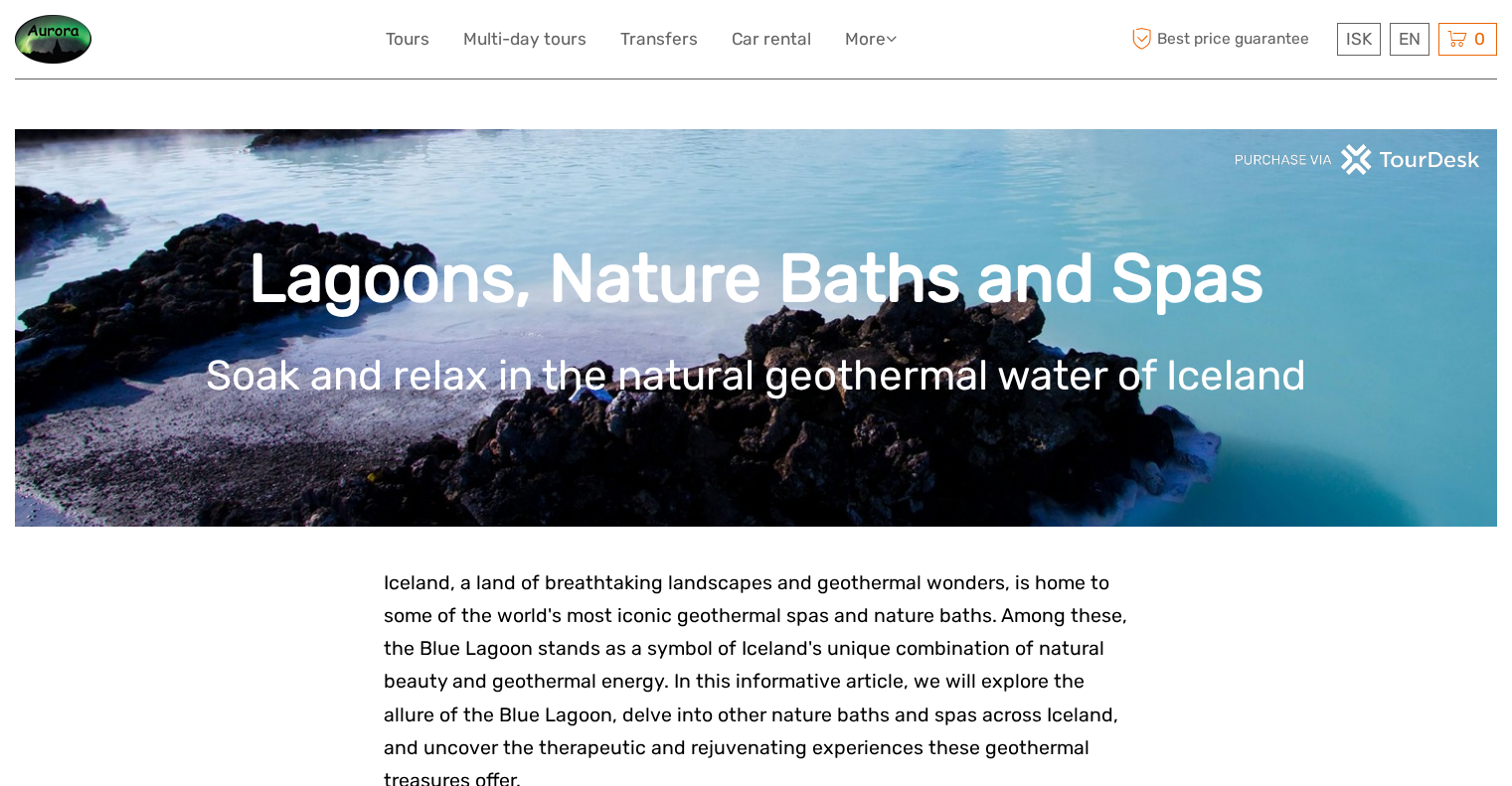 scroll, scrollTop: 894, scrollLeft: 0, axis: vertical 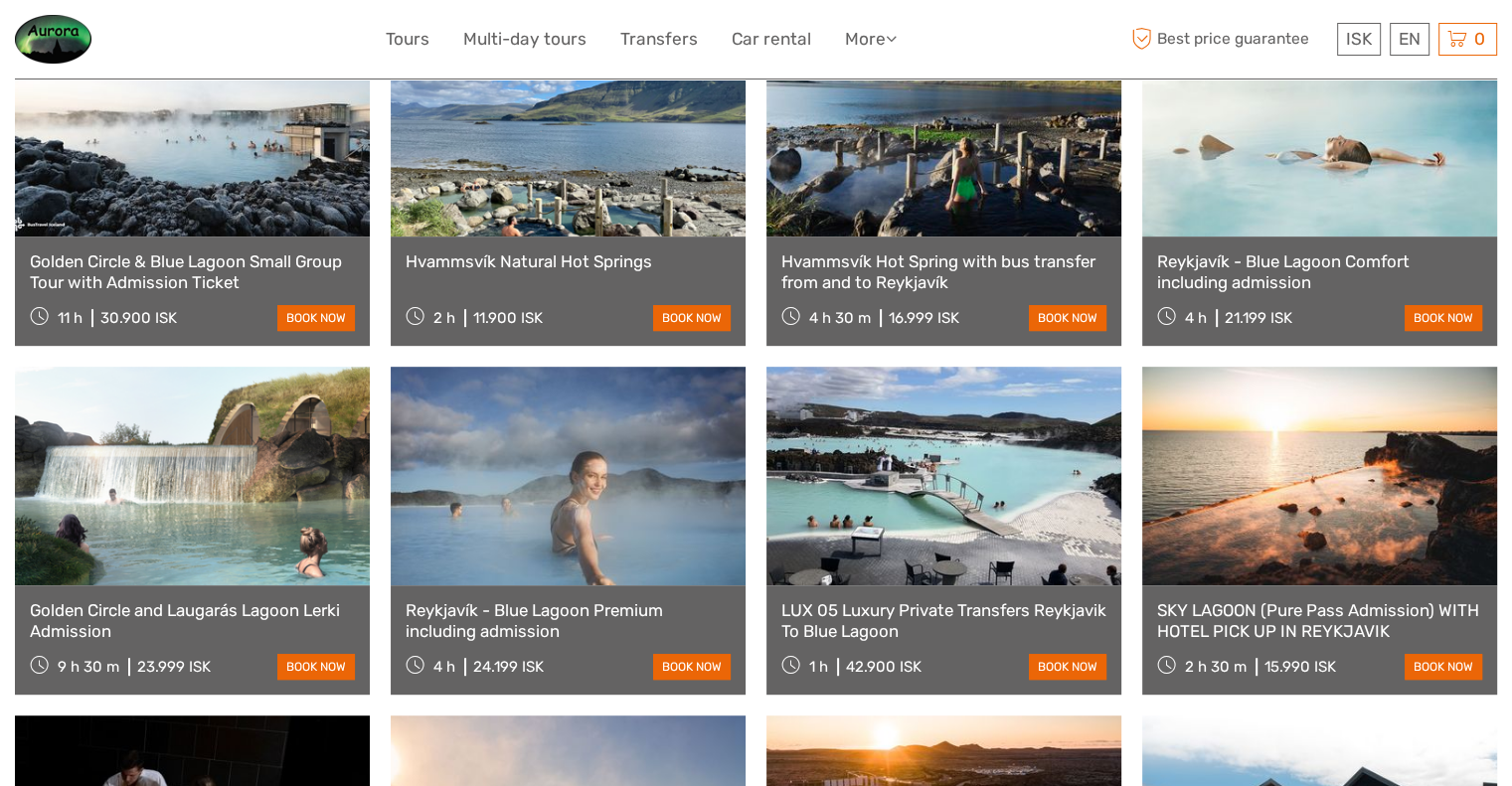 click at bounding box center [1319, 127] 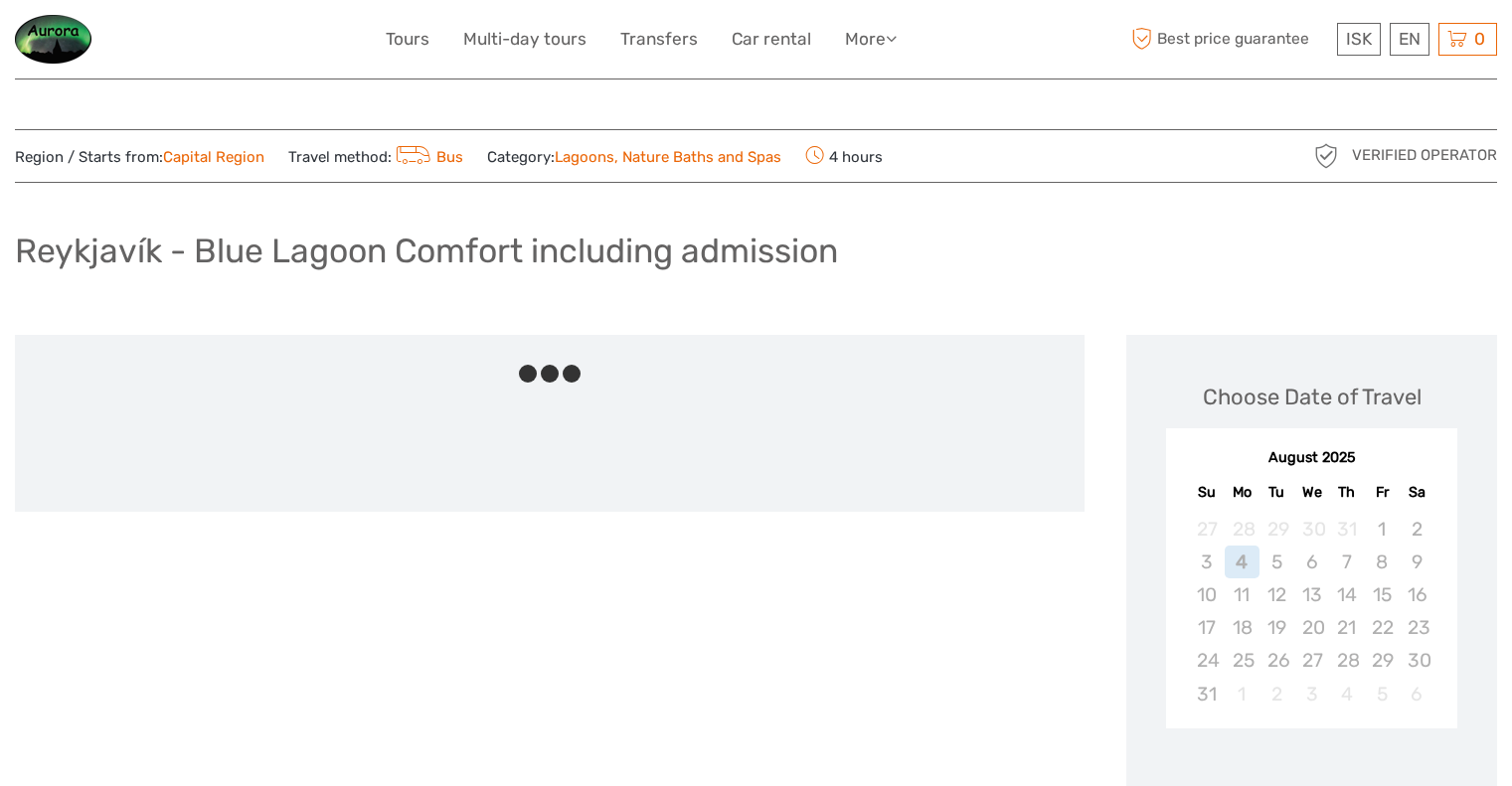 scroll, scrollTop: 0, scrollLeft: 0, axis: both 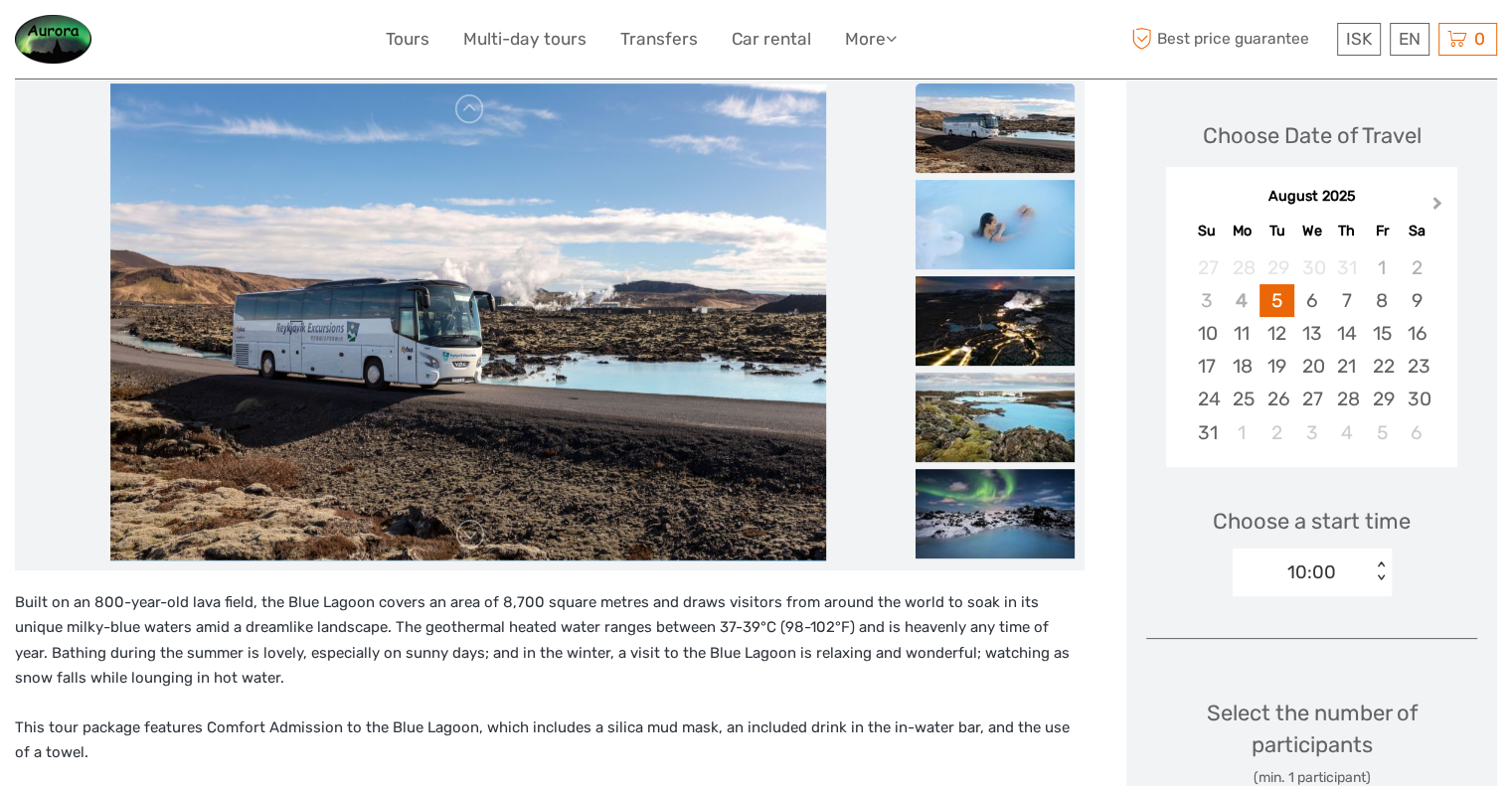 click on "Next Month" at bounding box center (1439, 208) 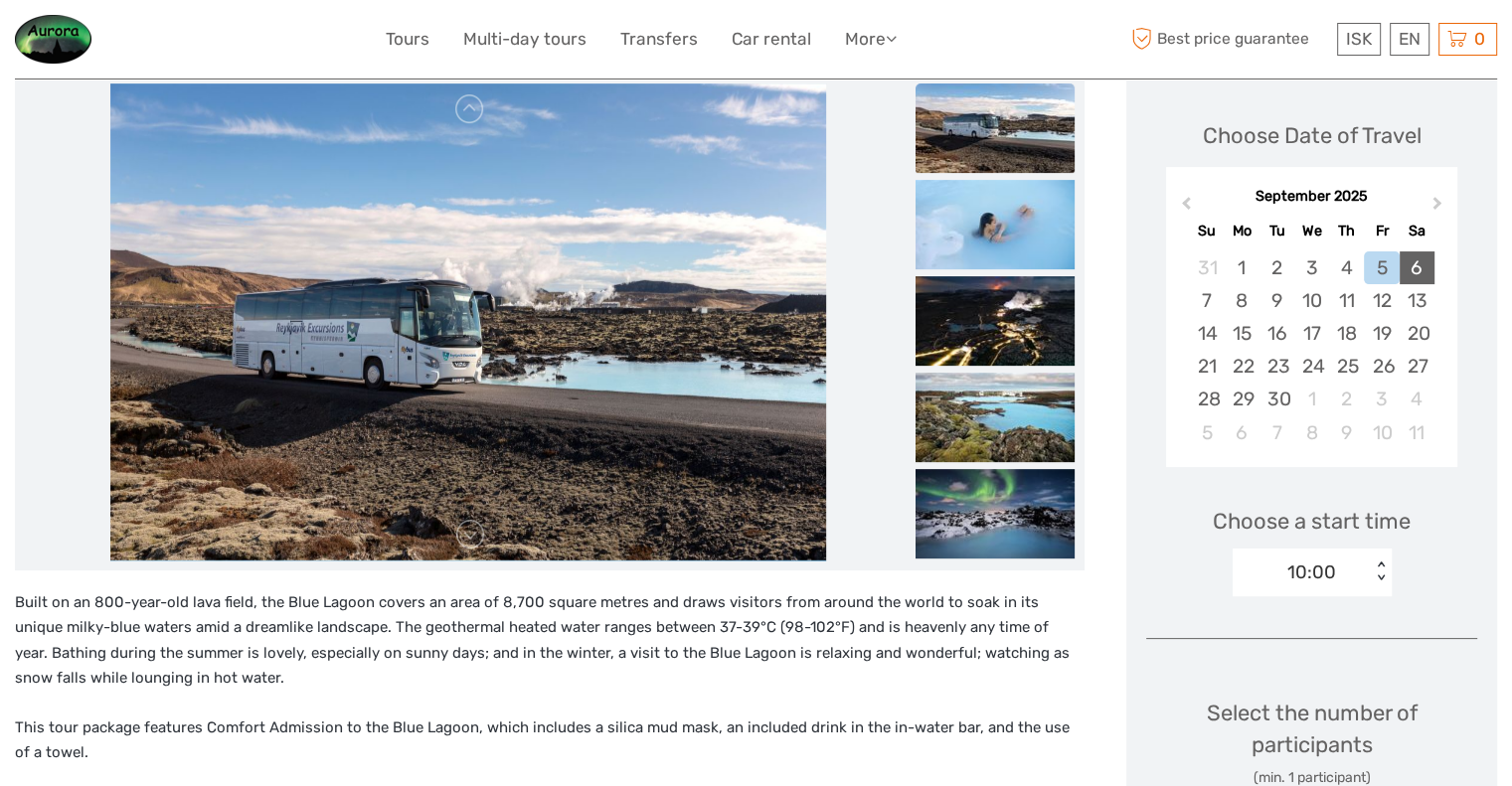 click on "6" at bounding box center [1417, 267] 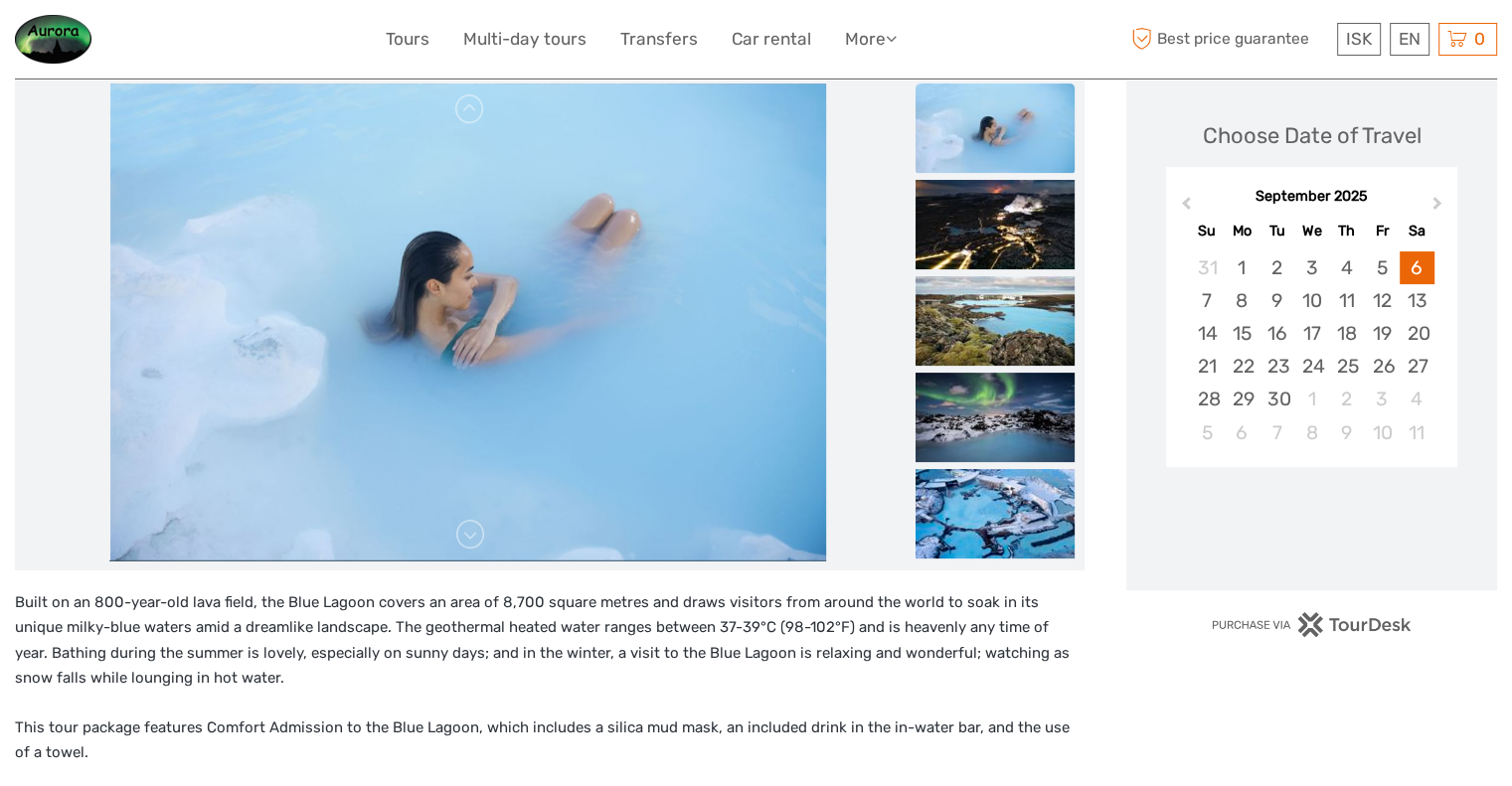 scroll, scrollTop: 460, scrollLeft: 0, axis: vertical 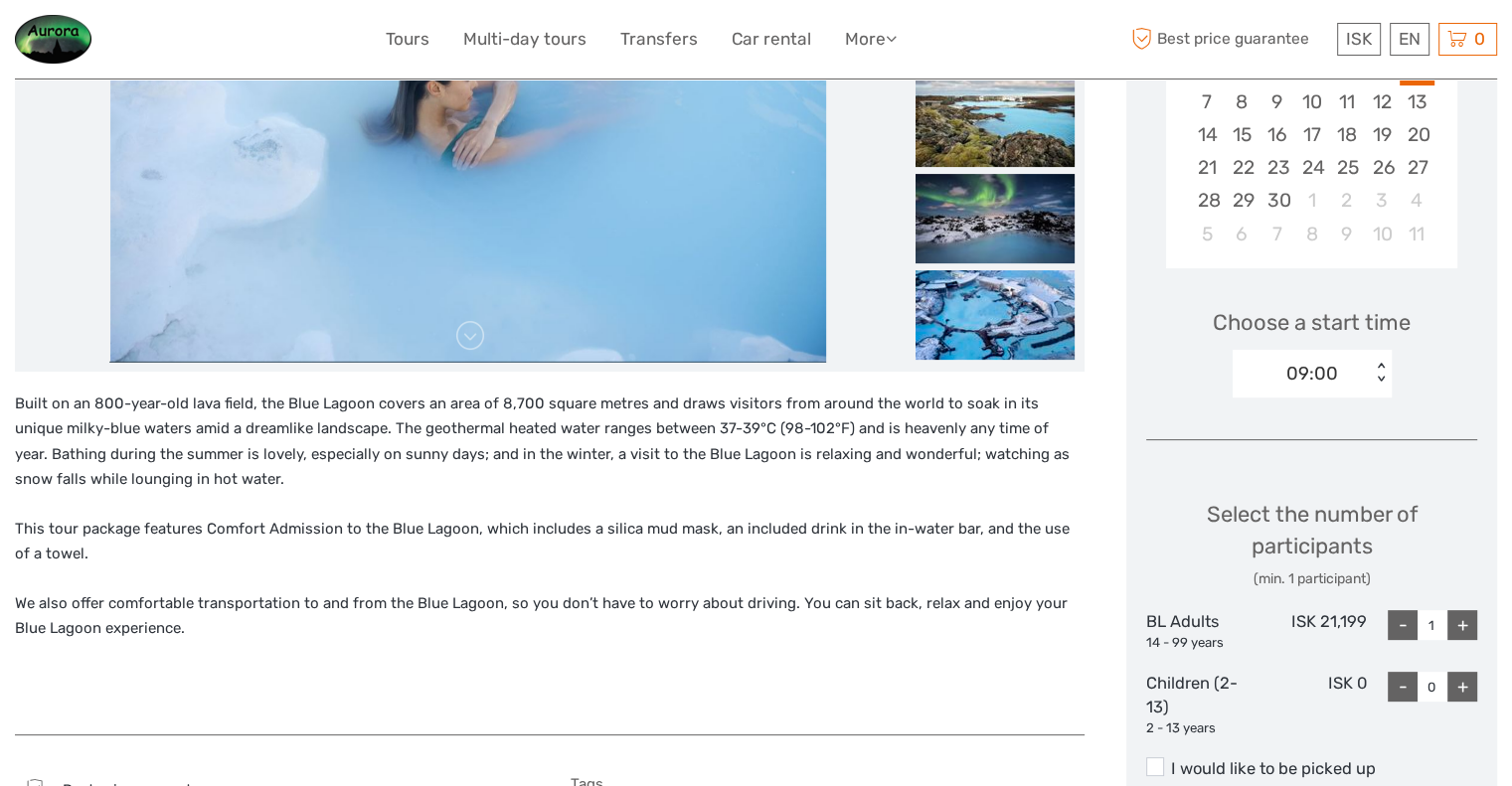 click on "09:00" at bounding box center [1312, 374] 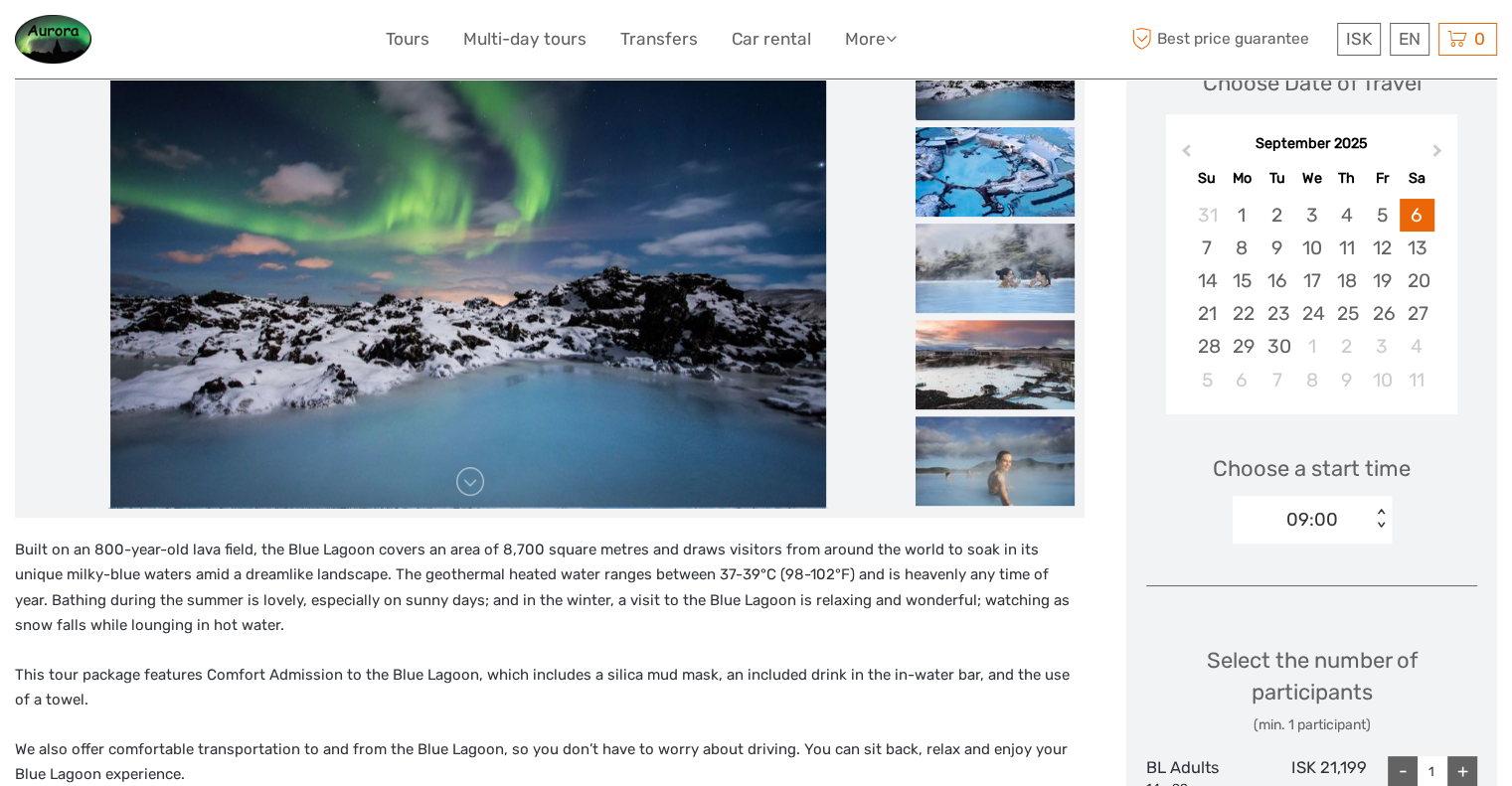 scroll, scrollTop: 63, scrollLeft: 0, axis: vertical 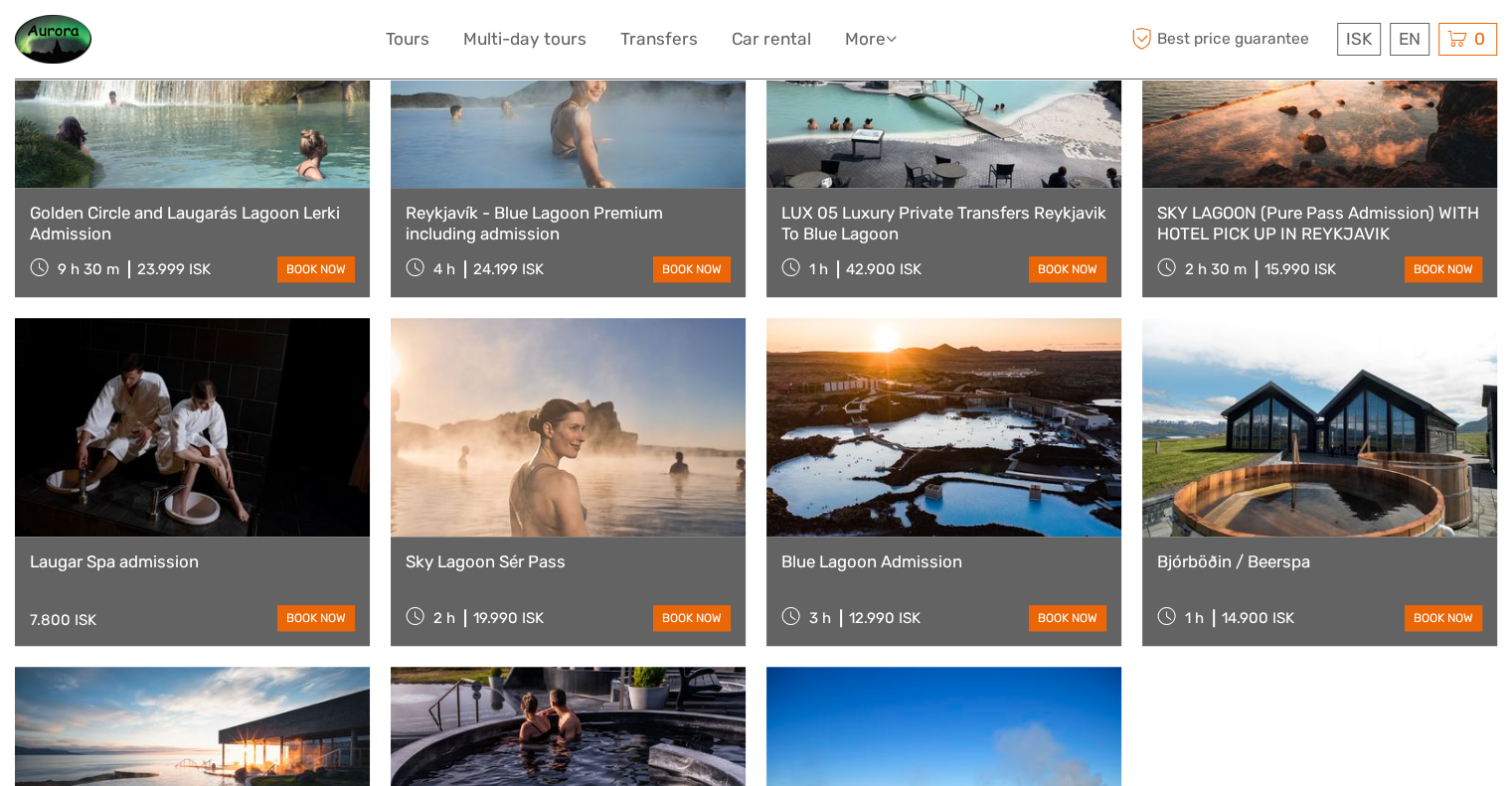 click at bounding box center (568, 427) 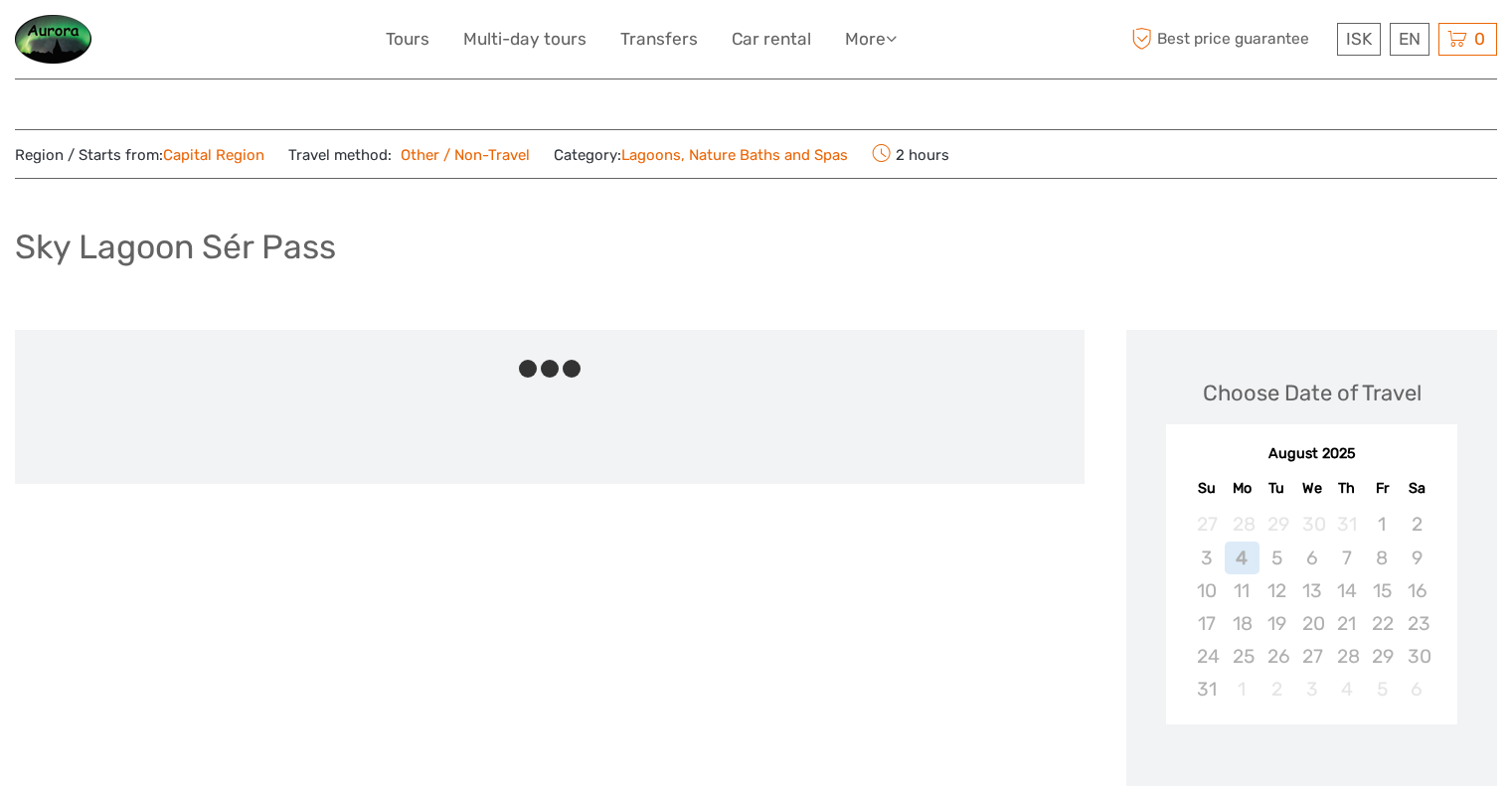 scroll, scrollTop: 0, scrollLeft: 0, axis: both 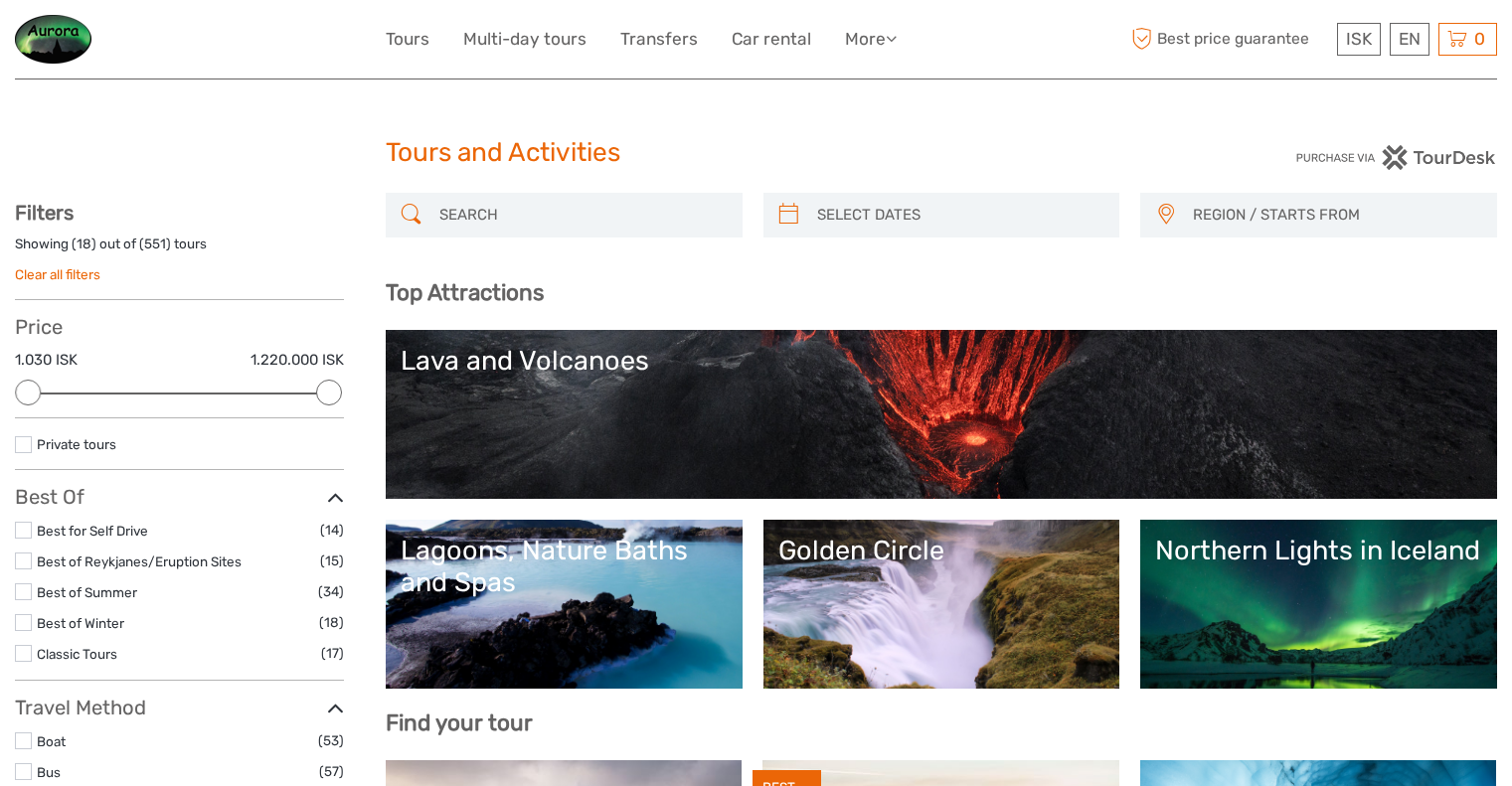 select 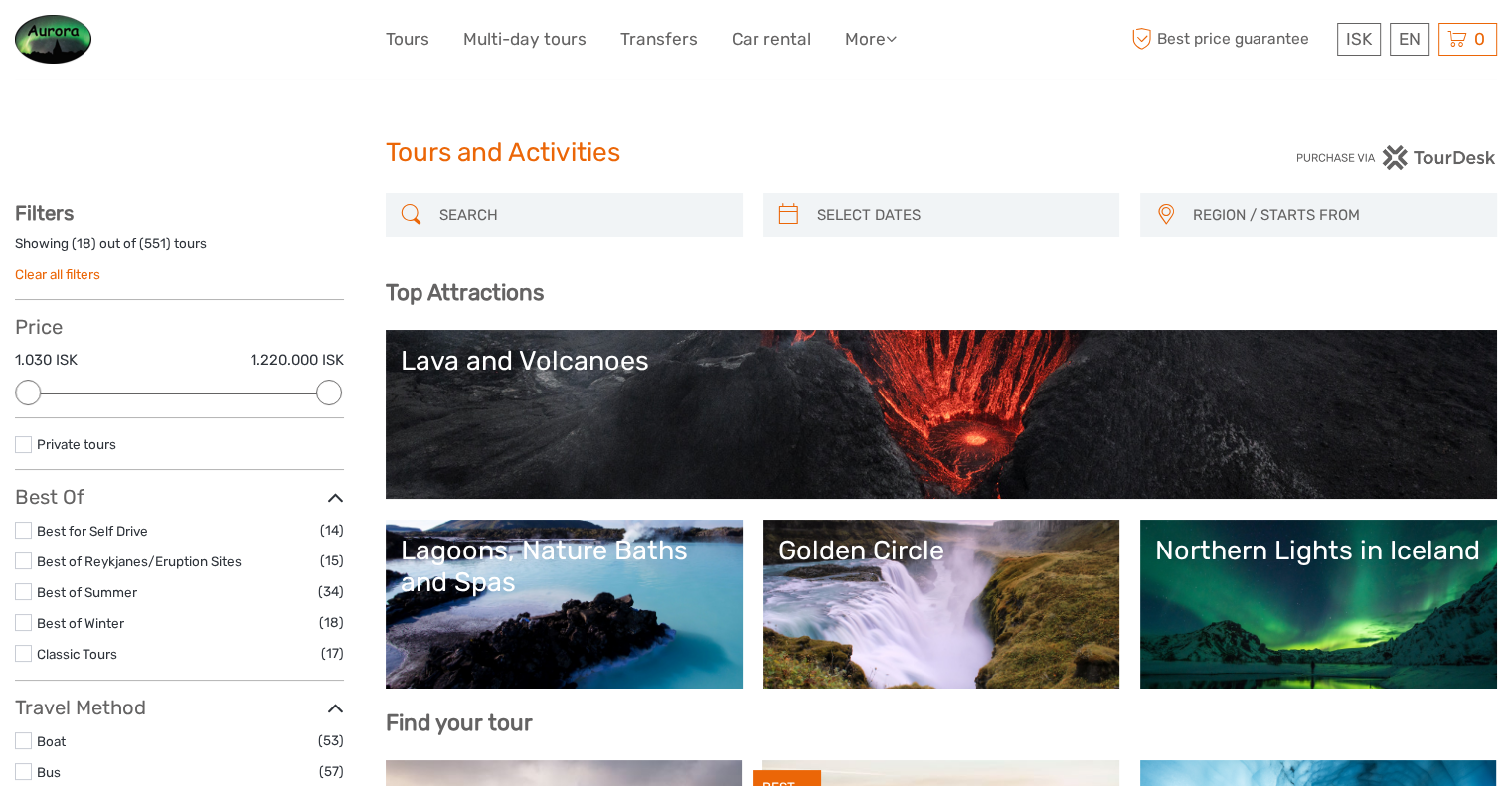 scroll, scrollTop: 0, scrollLeft: 0, axis: both 